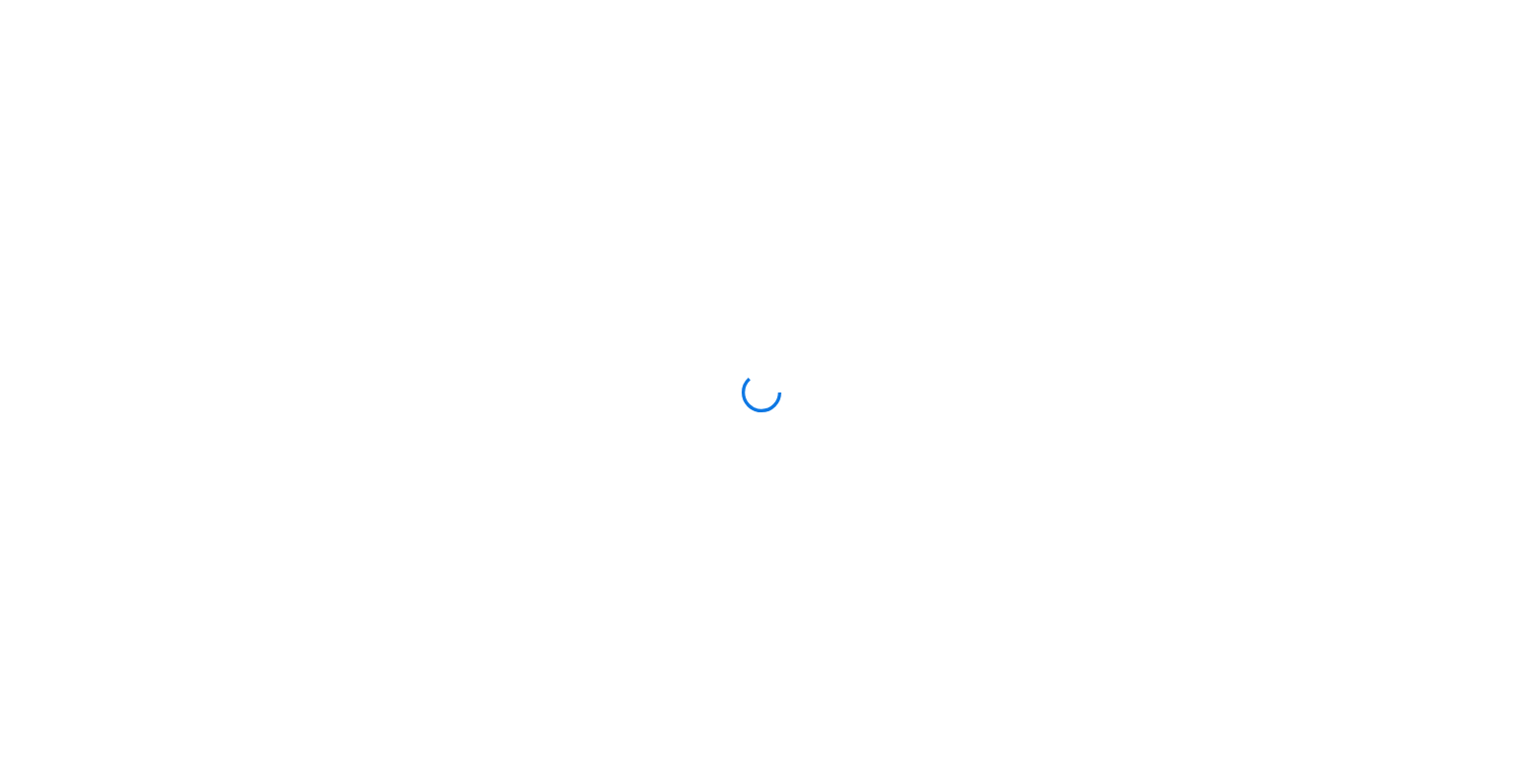 scroll, scrollTop: 0, scrollLeft: 0, axis: both 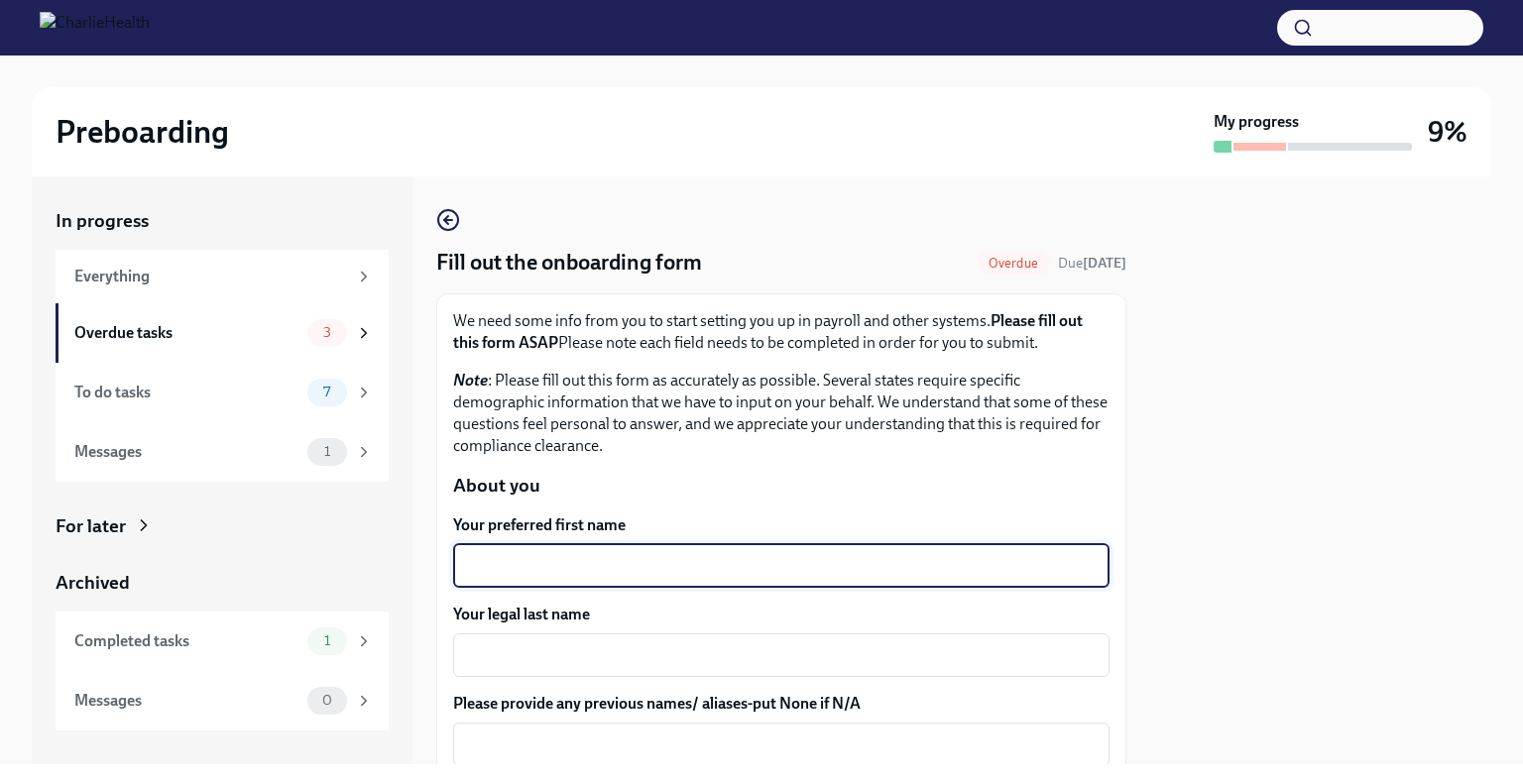 click on "Your preferred first name" at bounding box center [781, 566] 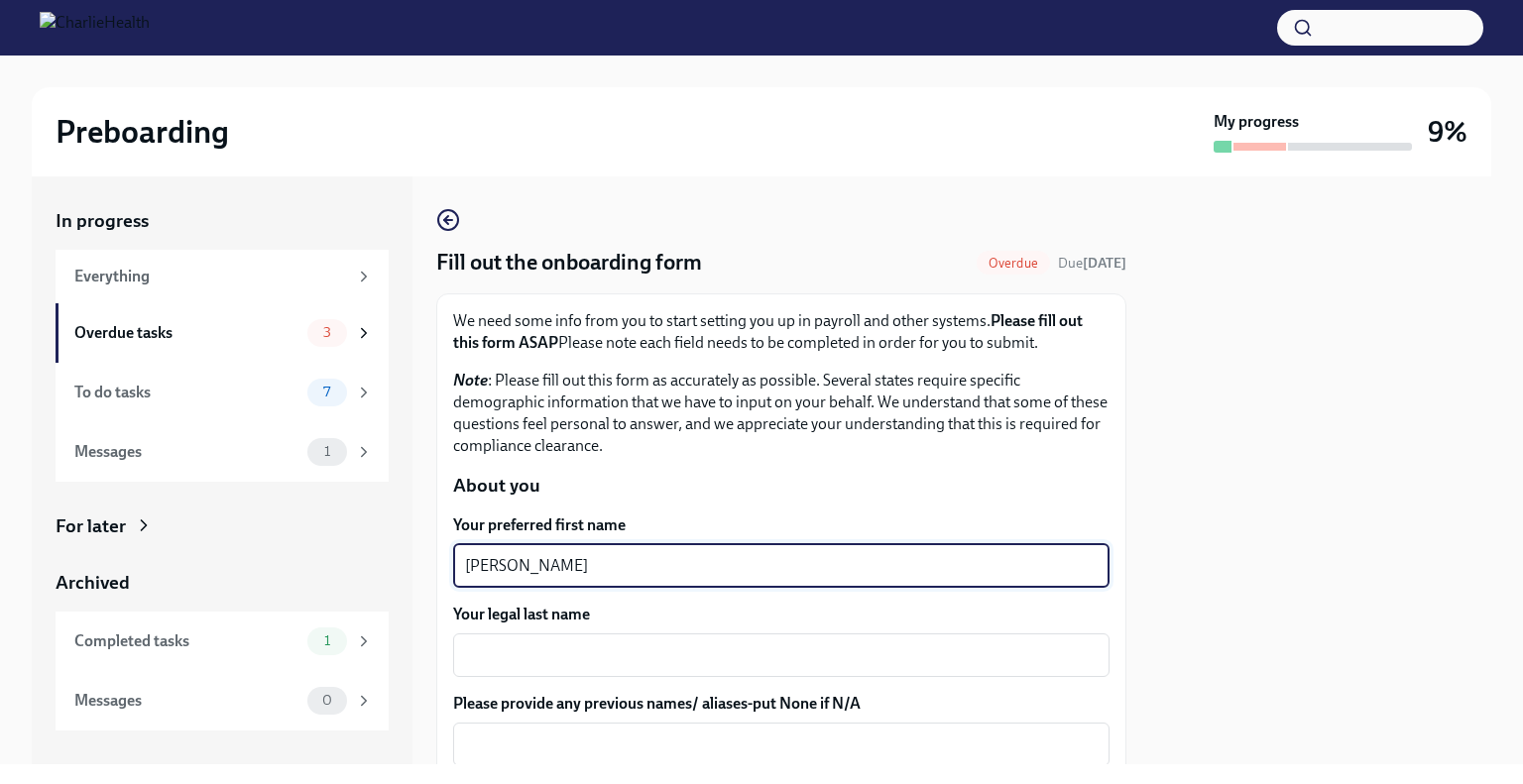 type on "[PERSON_NAME]" 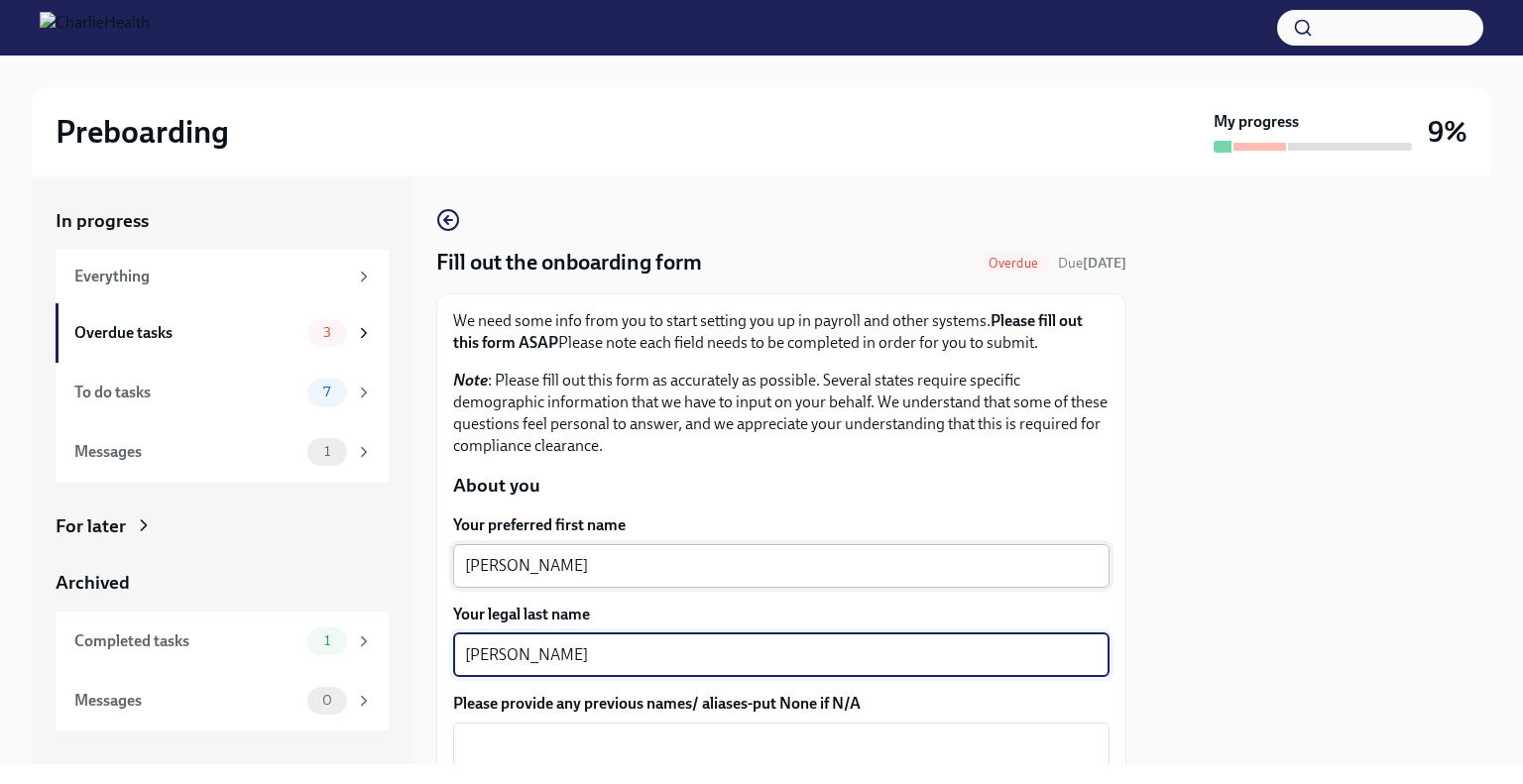 type on "[PERSON_NAME]" 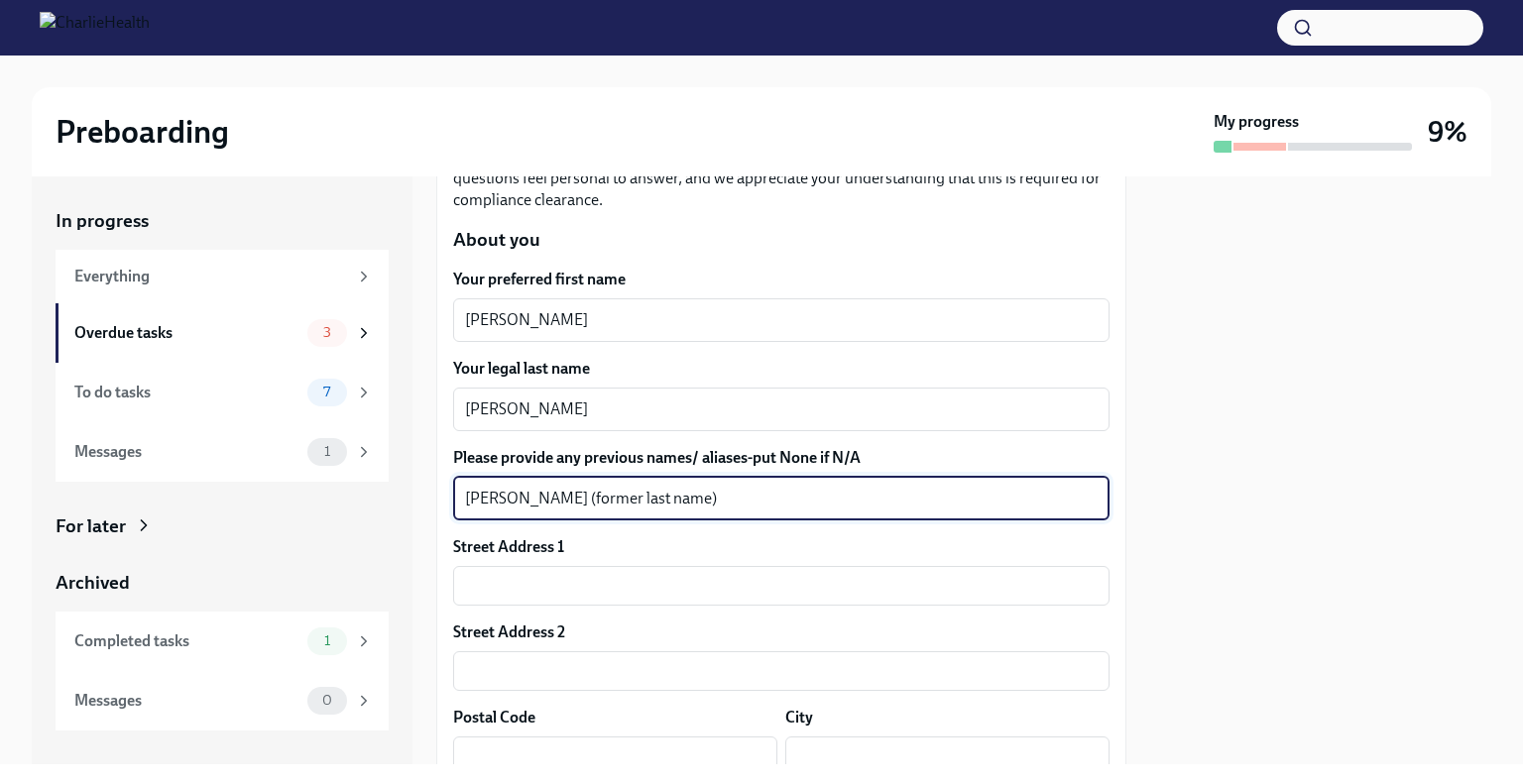 scroll, scrollTop: 254, scrollLeft: 0, axis: vertical 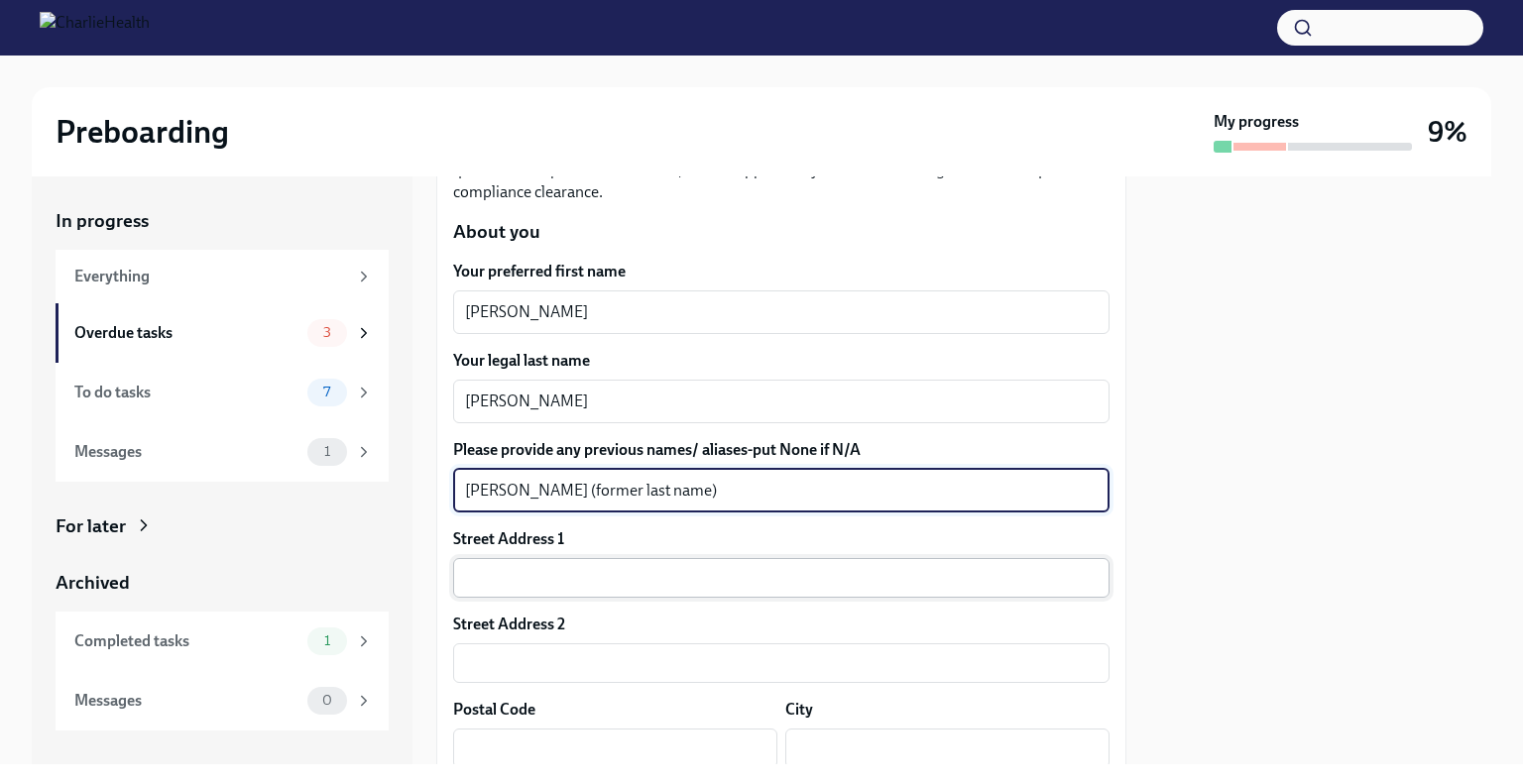 type on "[PERSON_NAME] (former last name)" 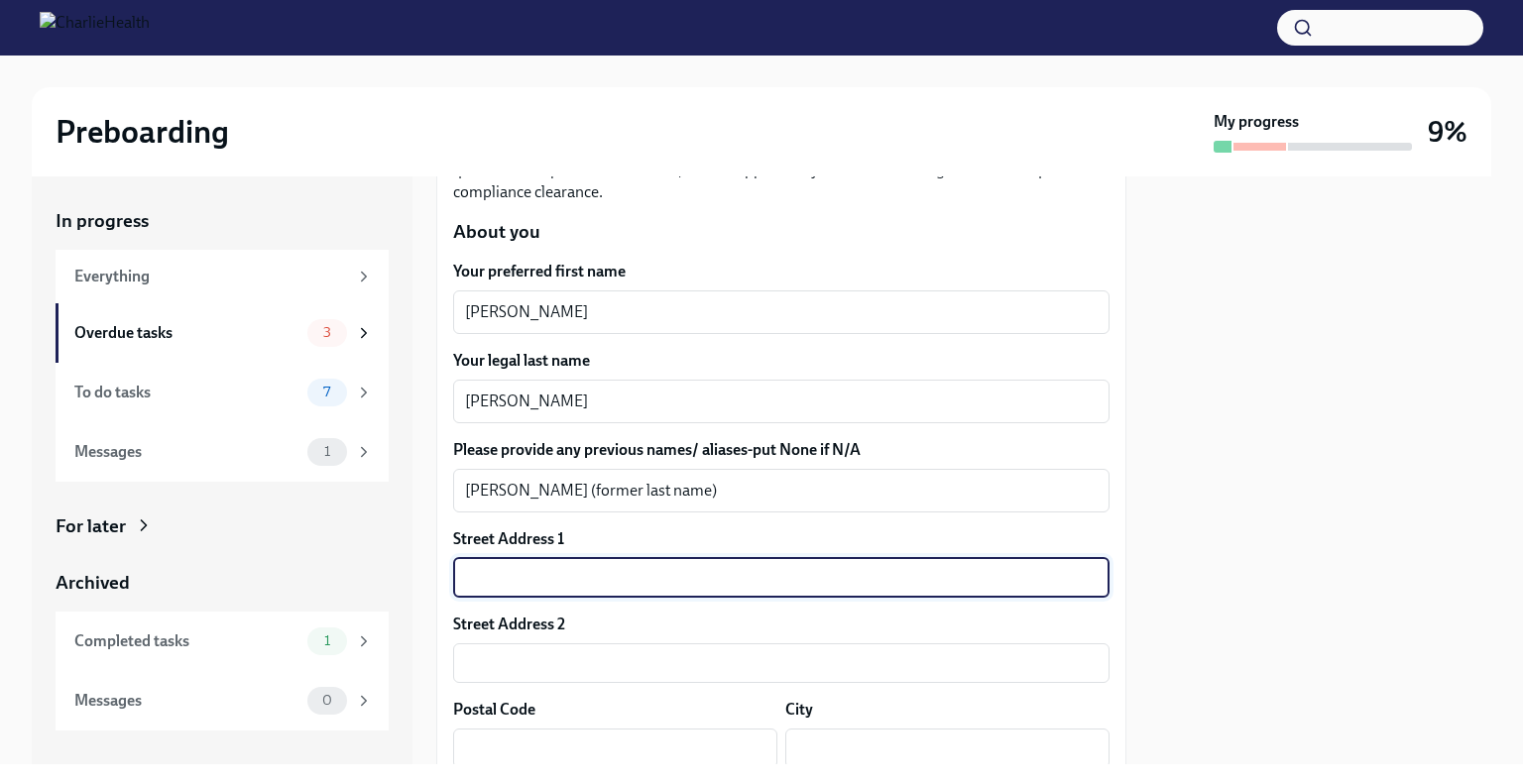 click at bounding box center [781, 578] 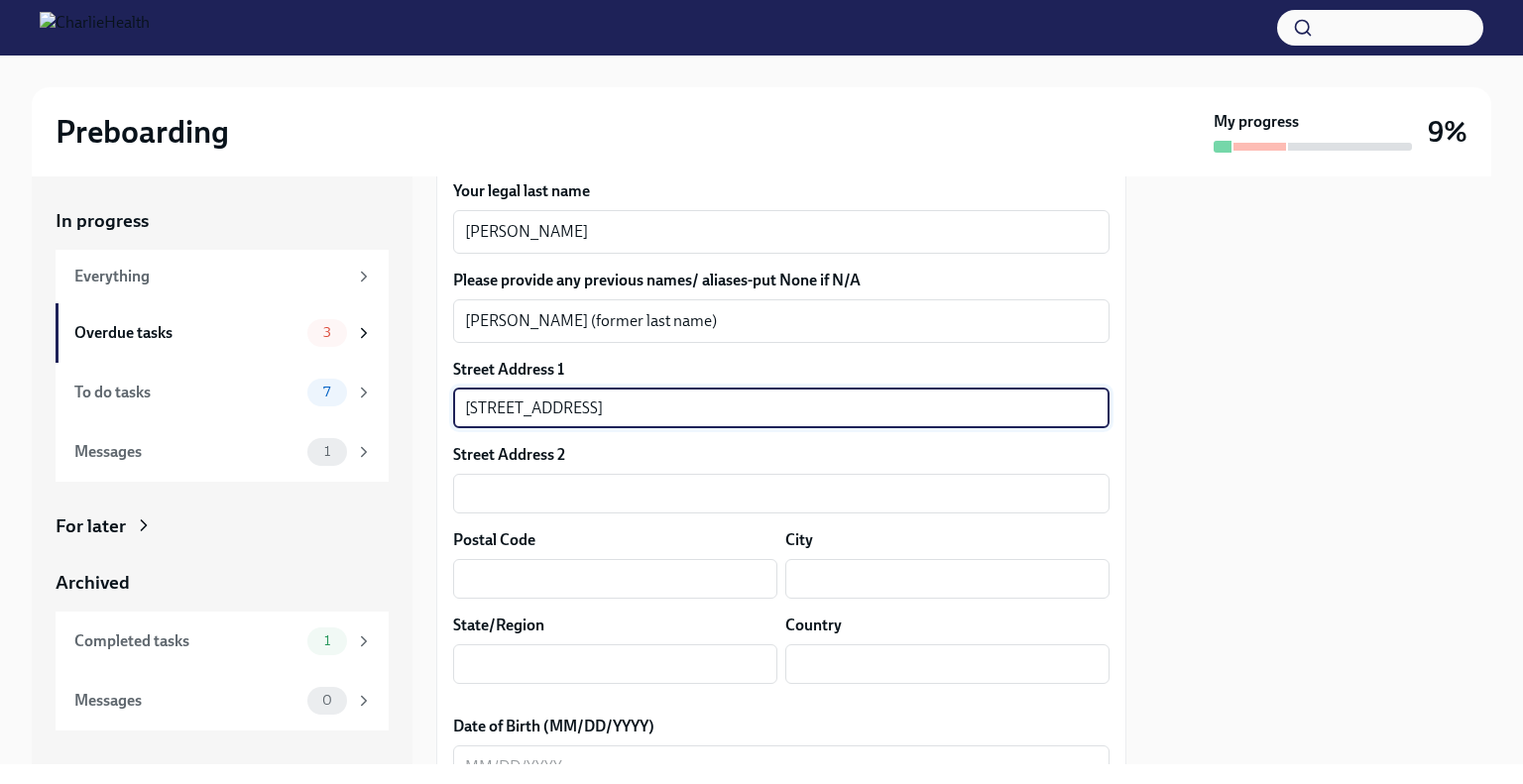scroll, scrollTop: 424, scrollLeft: 0, axis: vertical 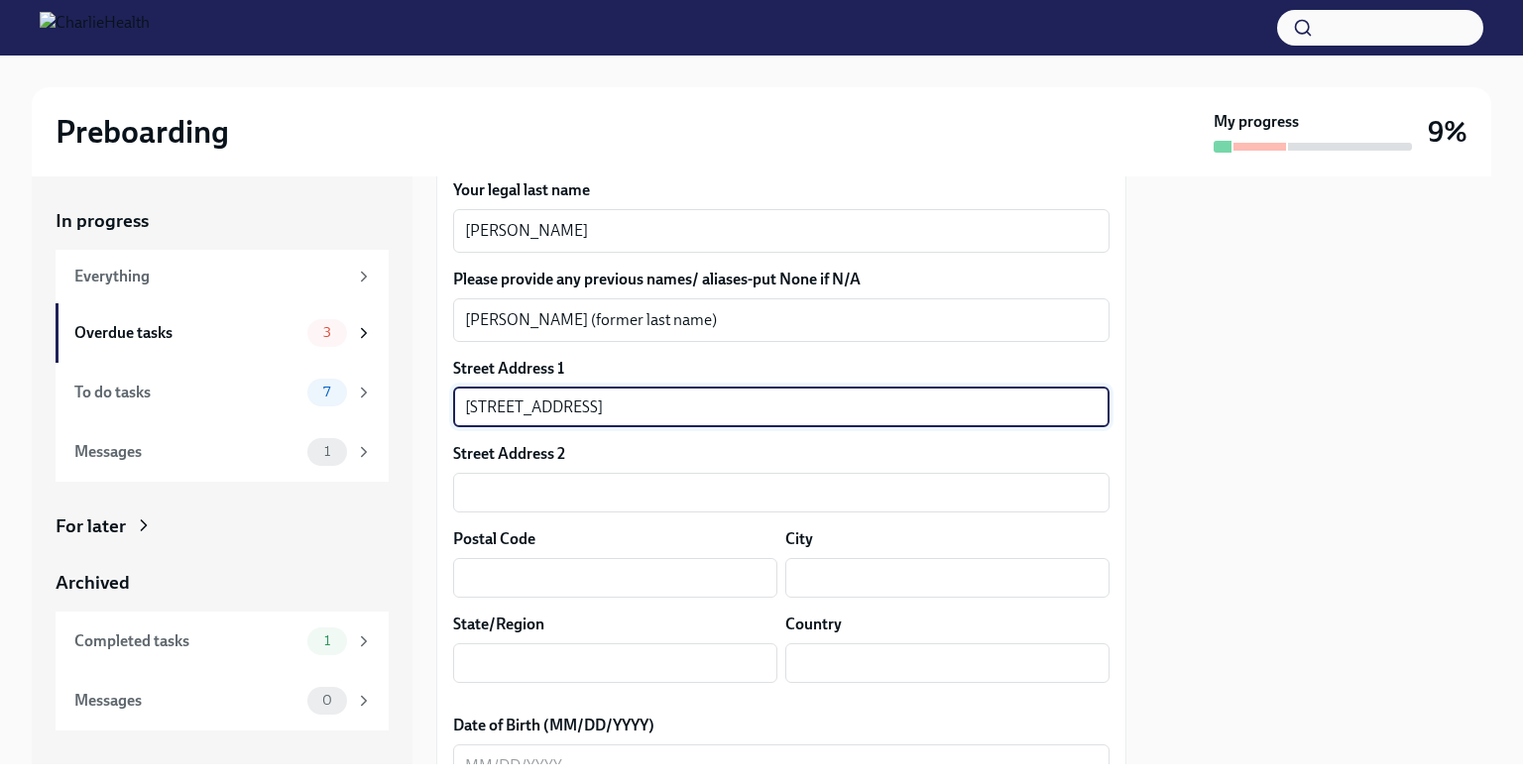 type on "[STREET_ADDRESS]" 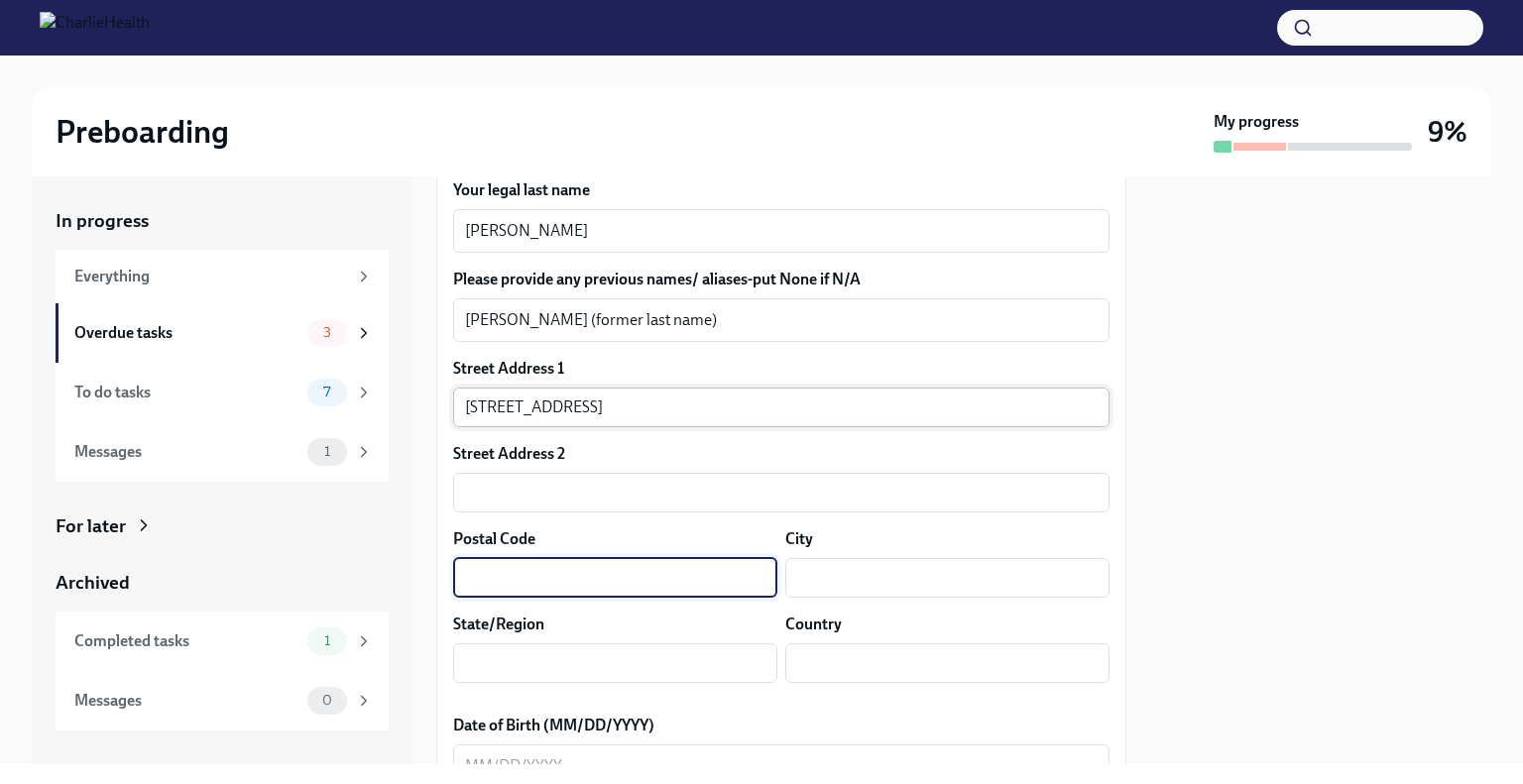 click at bounding box center (615, 578) 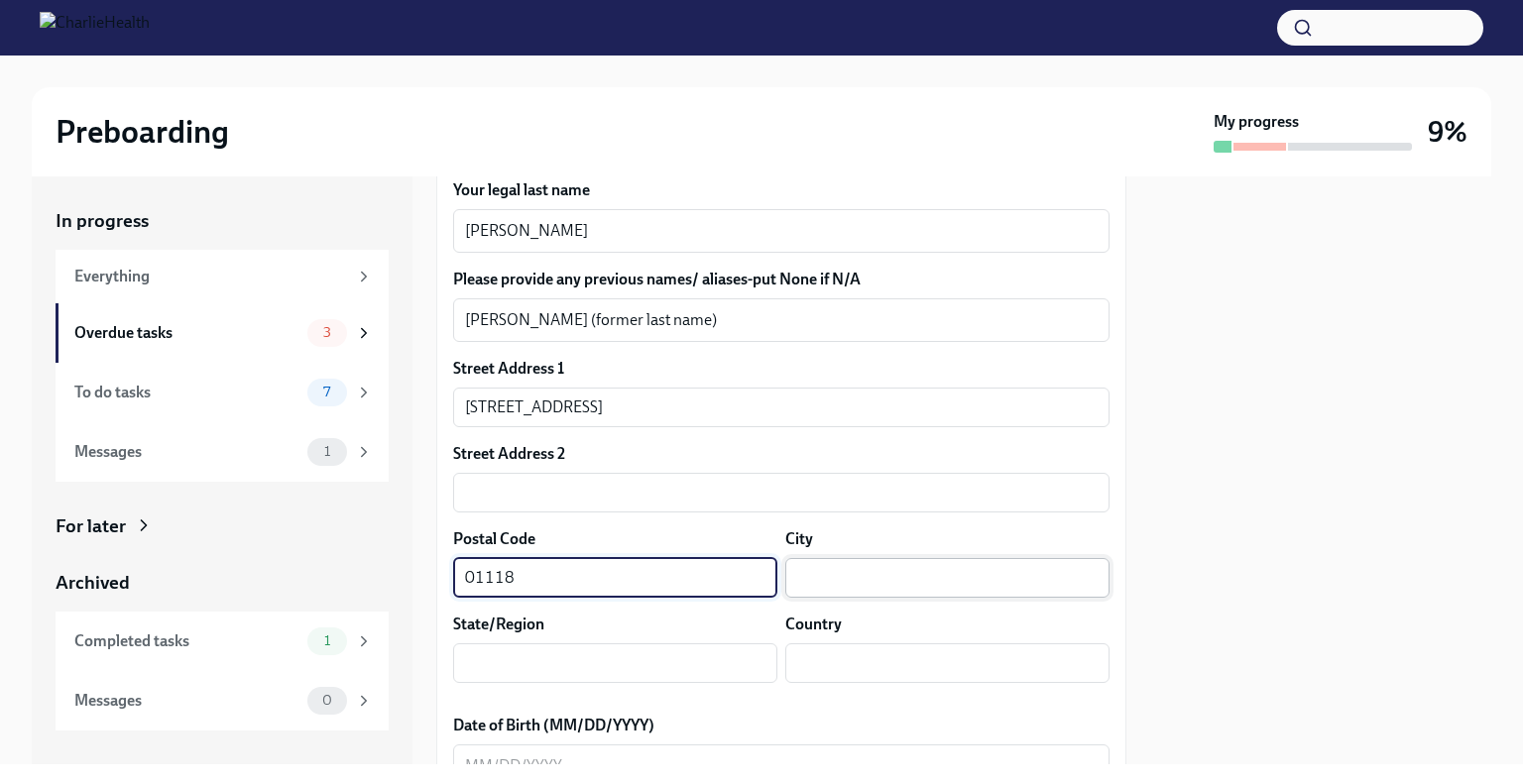 type on "01118" 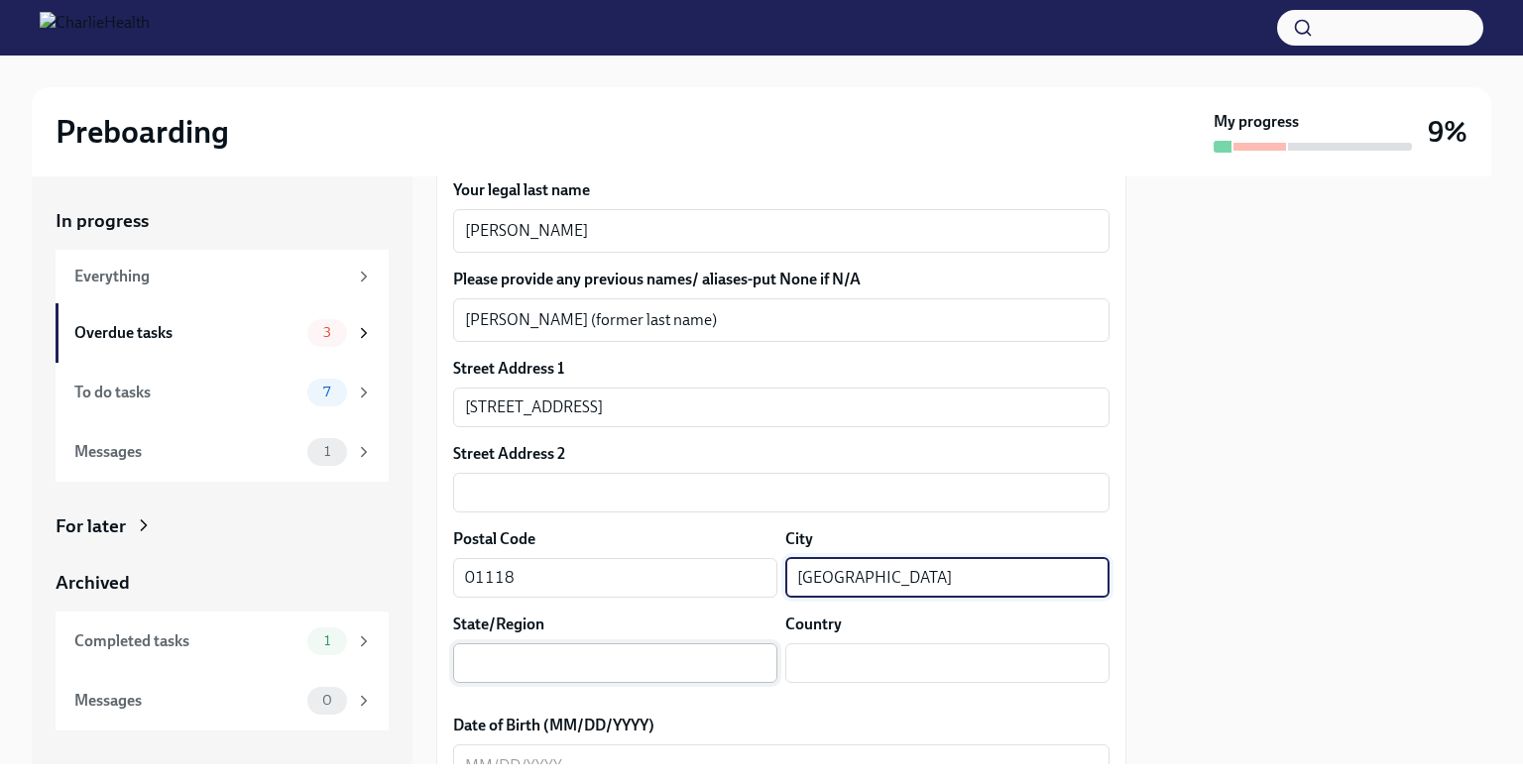 type on "[GEOGRAPHIC_DATA]" 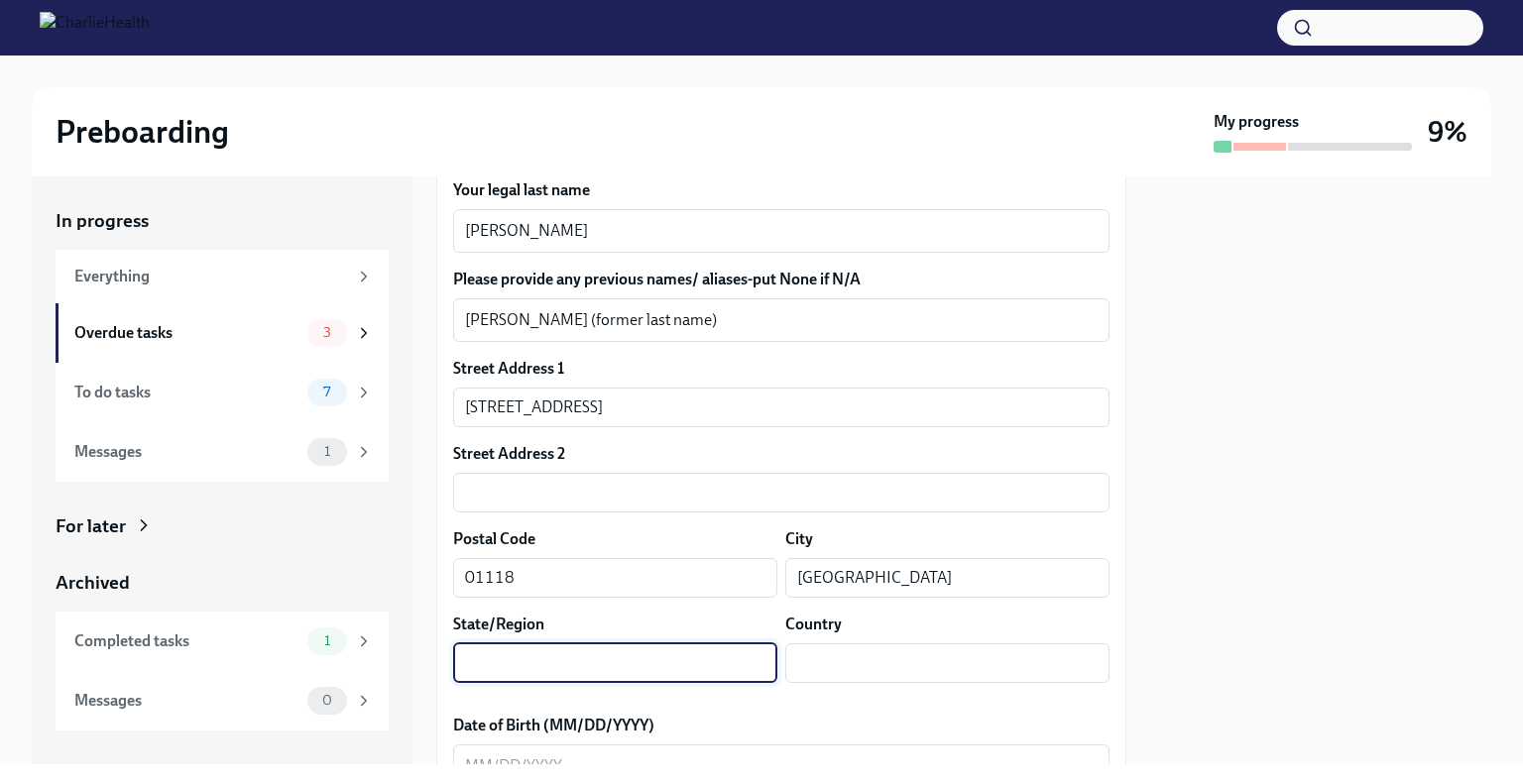 click at bounding box center [615, 663] 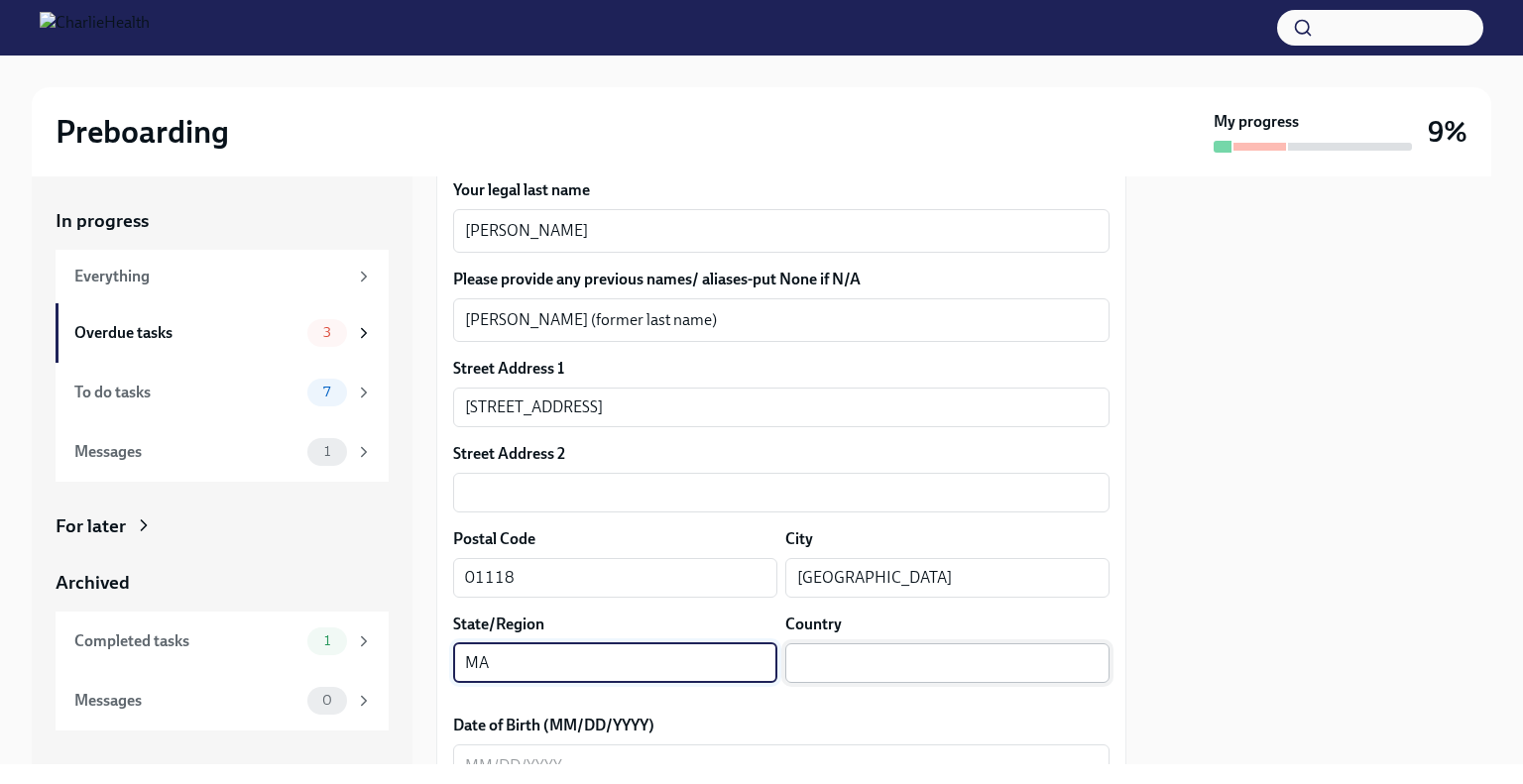 type on "MA" 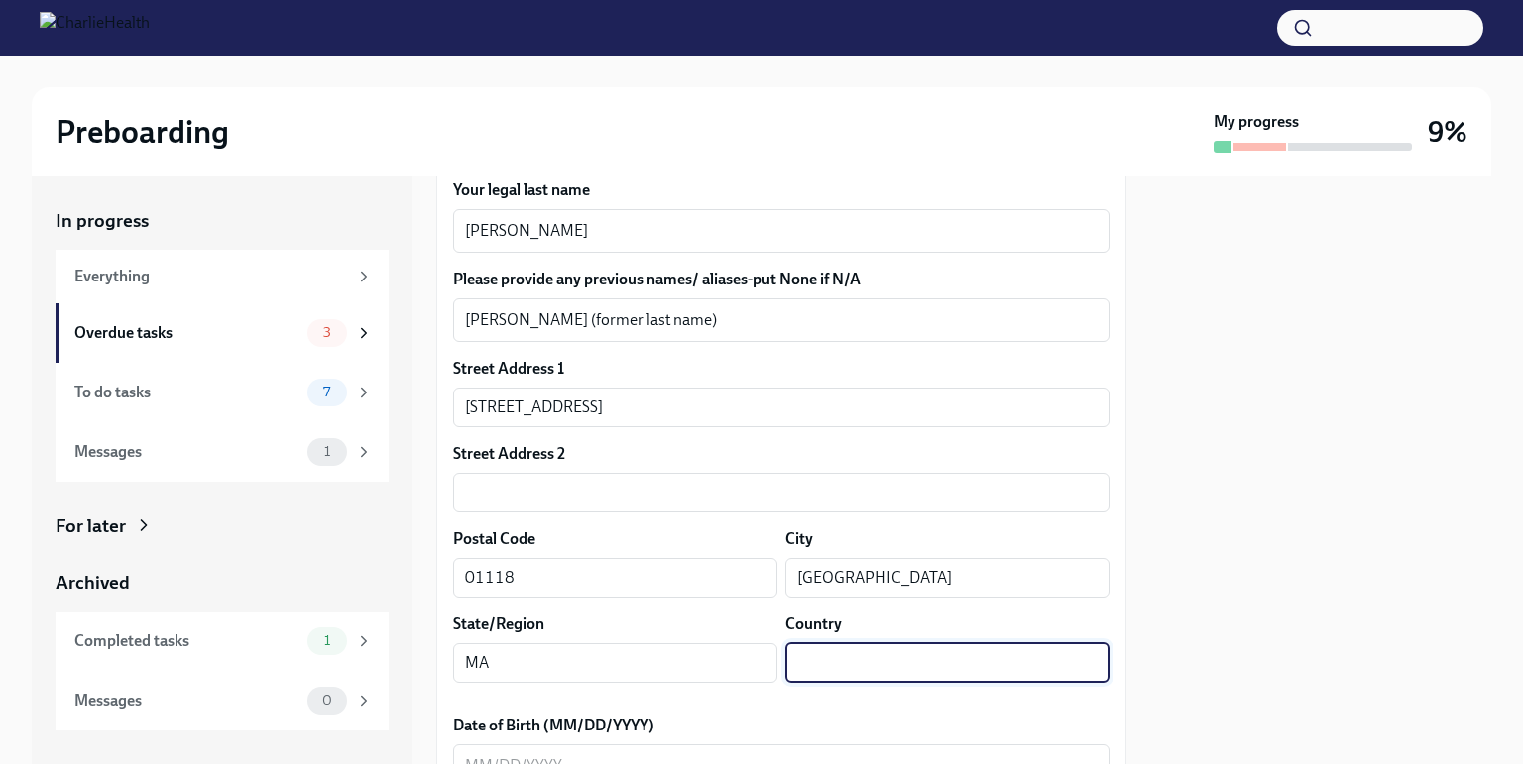 click at bounding box center [947, 663] 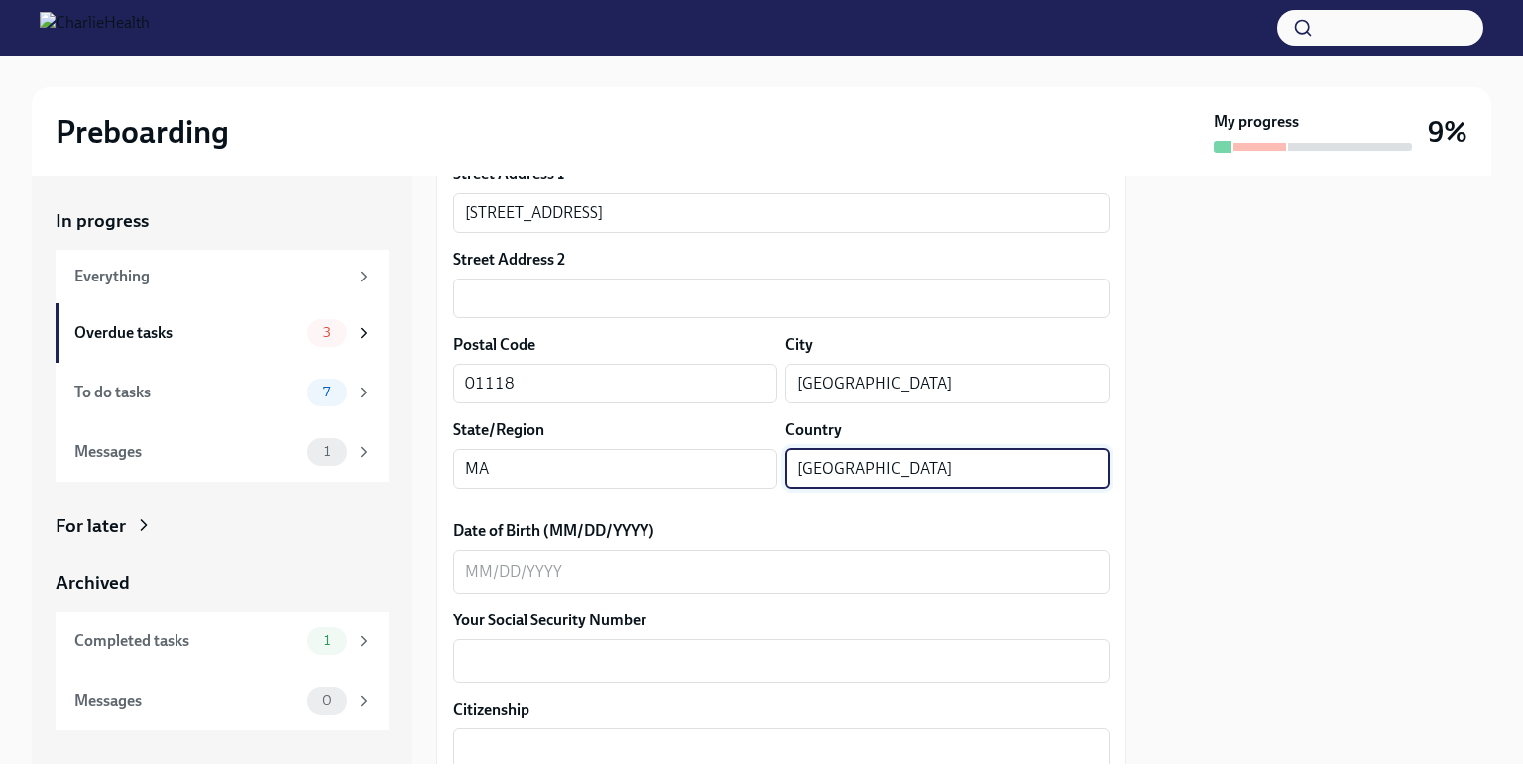 scroll, scrollTop: 618, scrollLeft: 0, axis: vertical 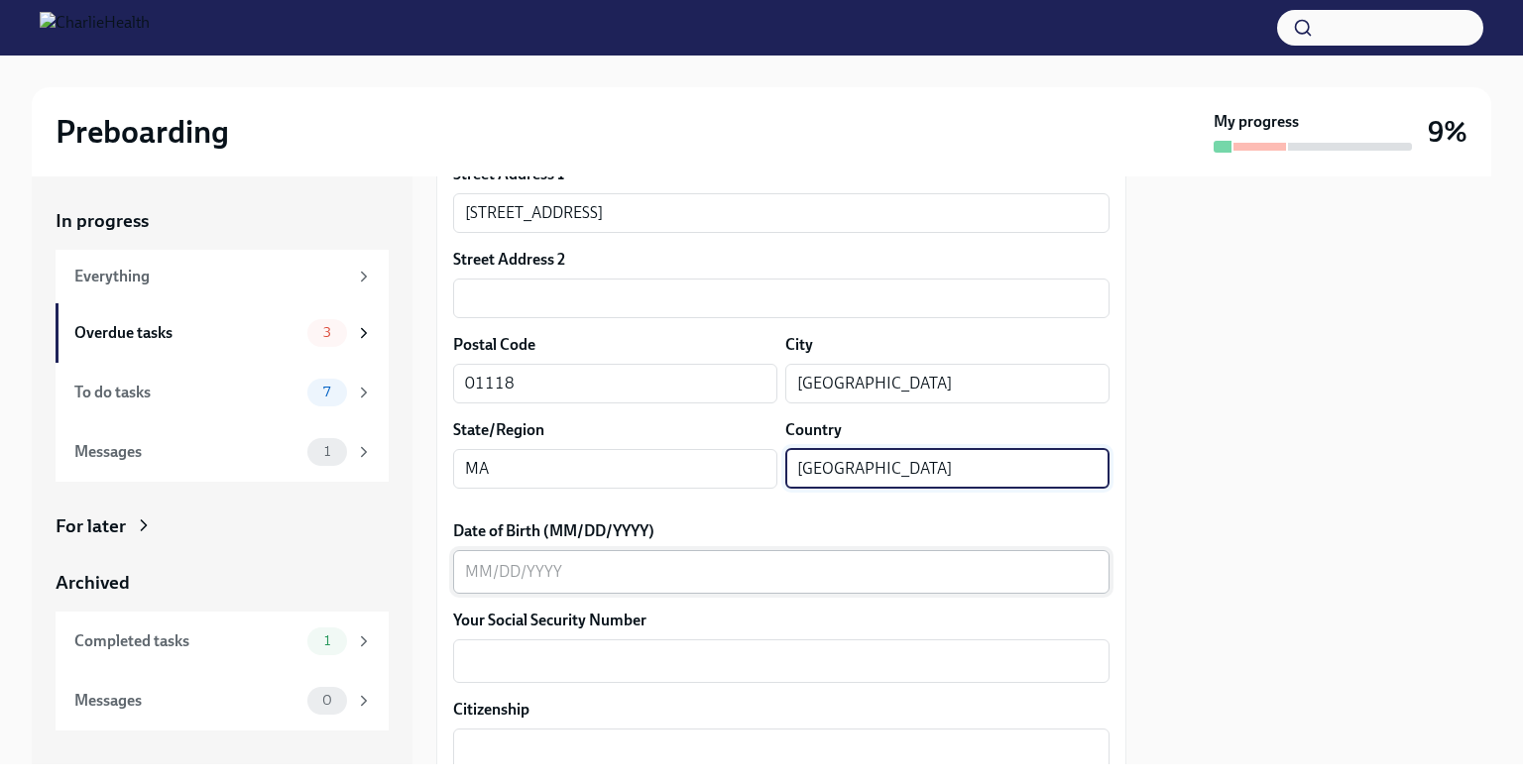 type on "[GEOGRAPHIC_DATA]" 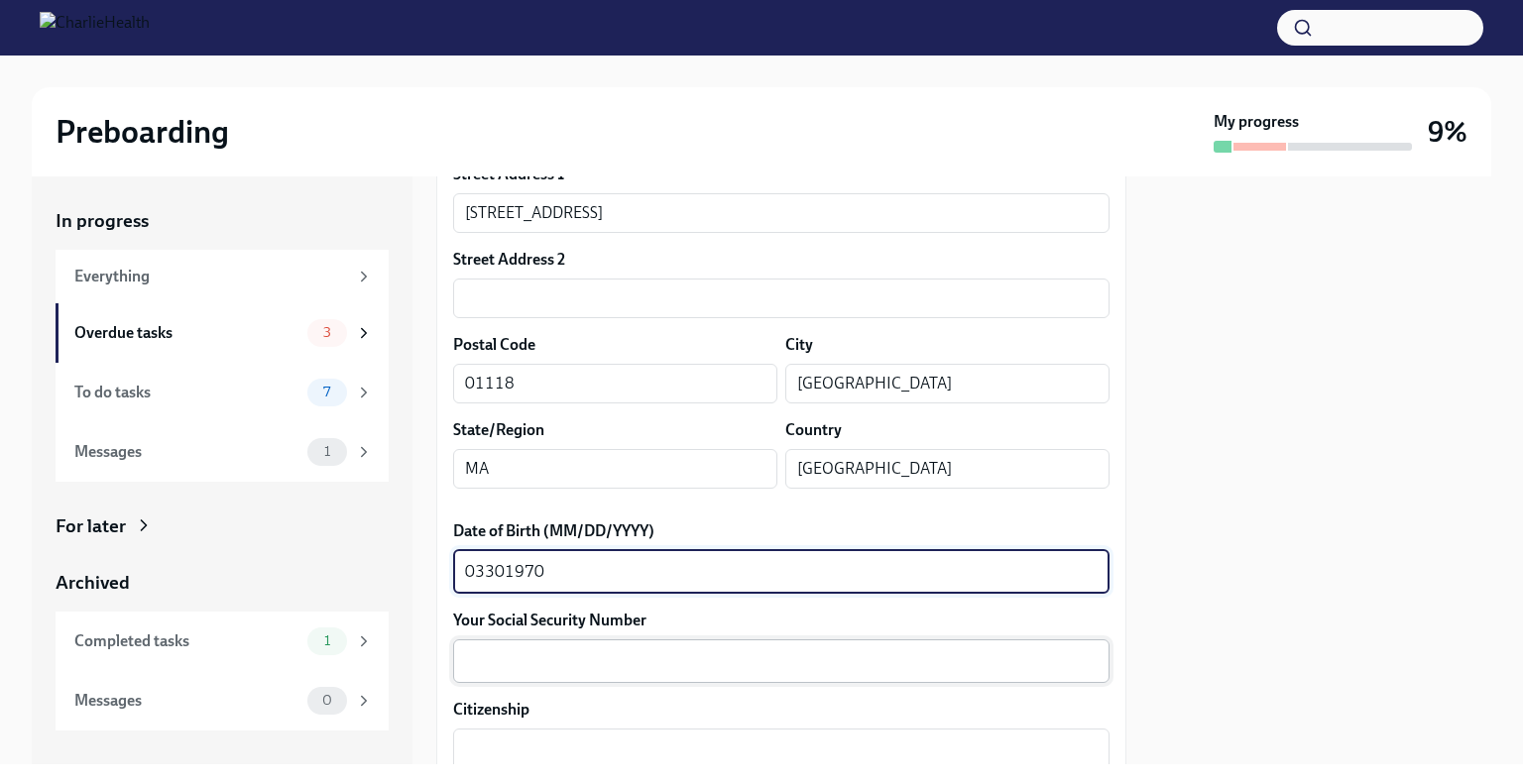 type on "03301970" 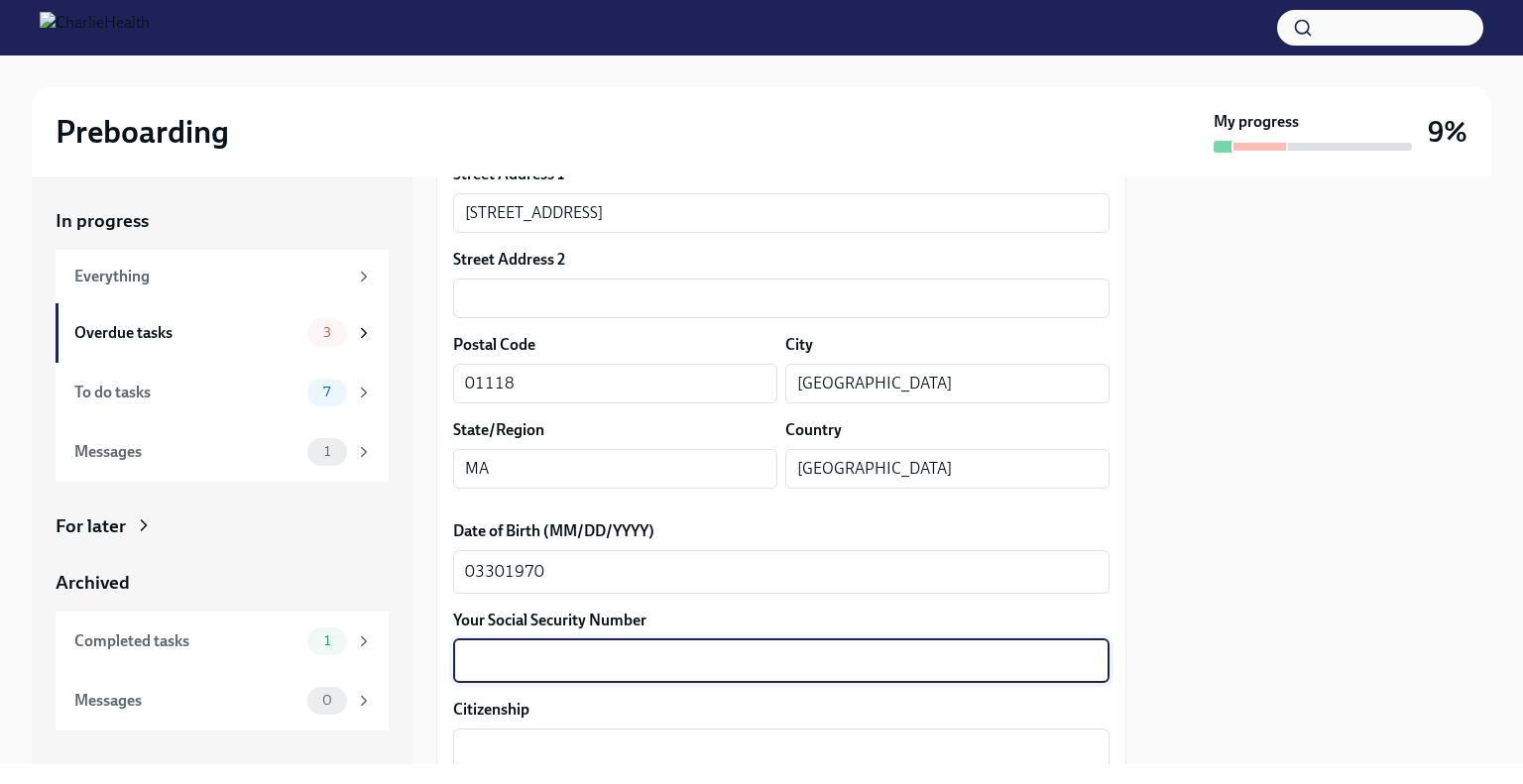 click on "Your Social Security Number" at bounding box center (781, 661) 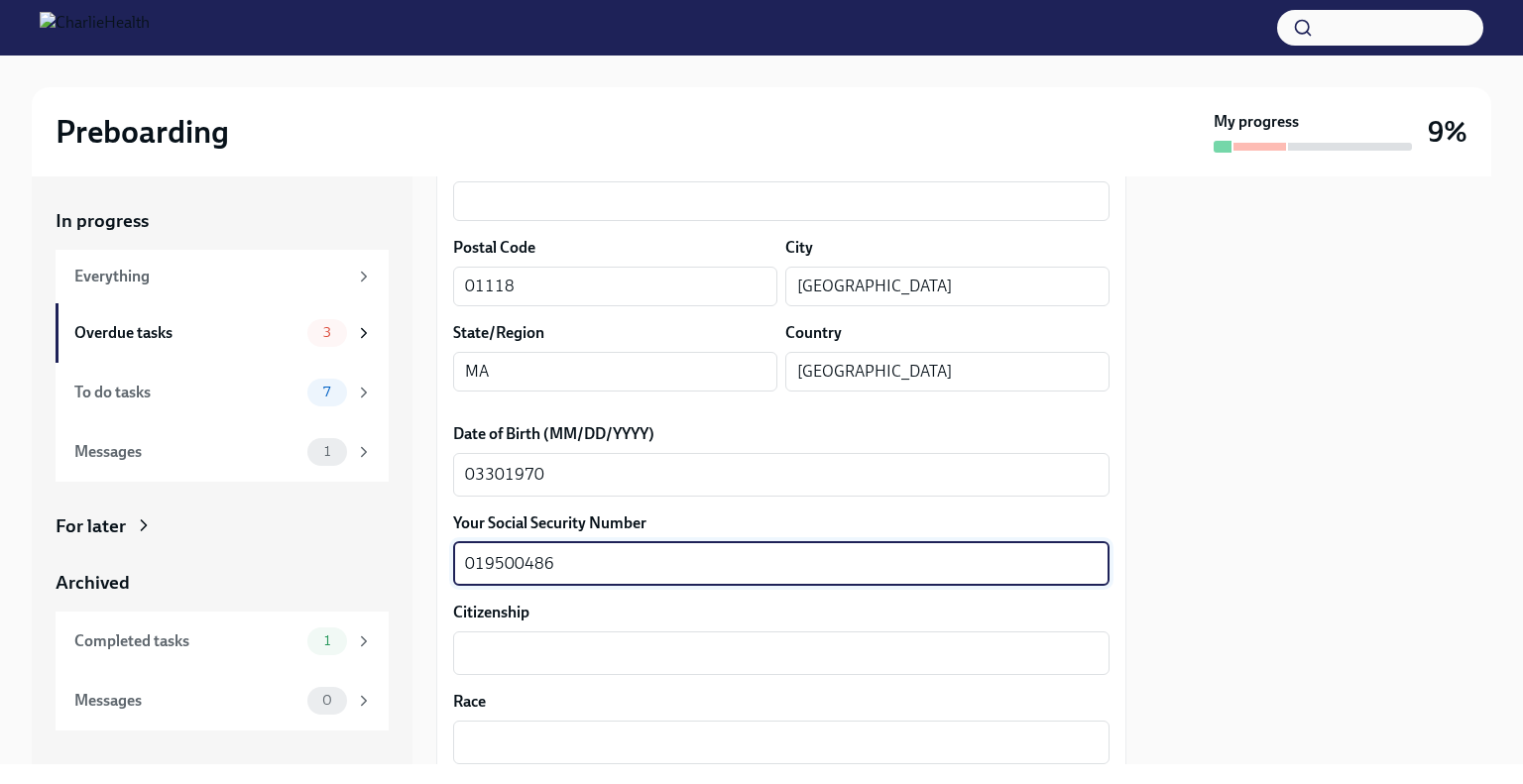 scroll, scrollTop: 717, scrollLeft: 0, axis: vertical 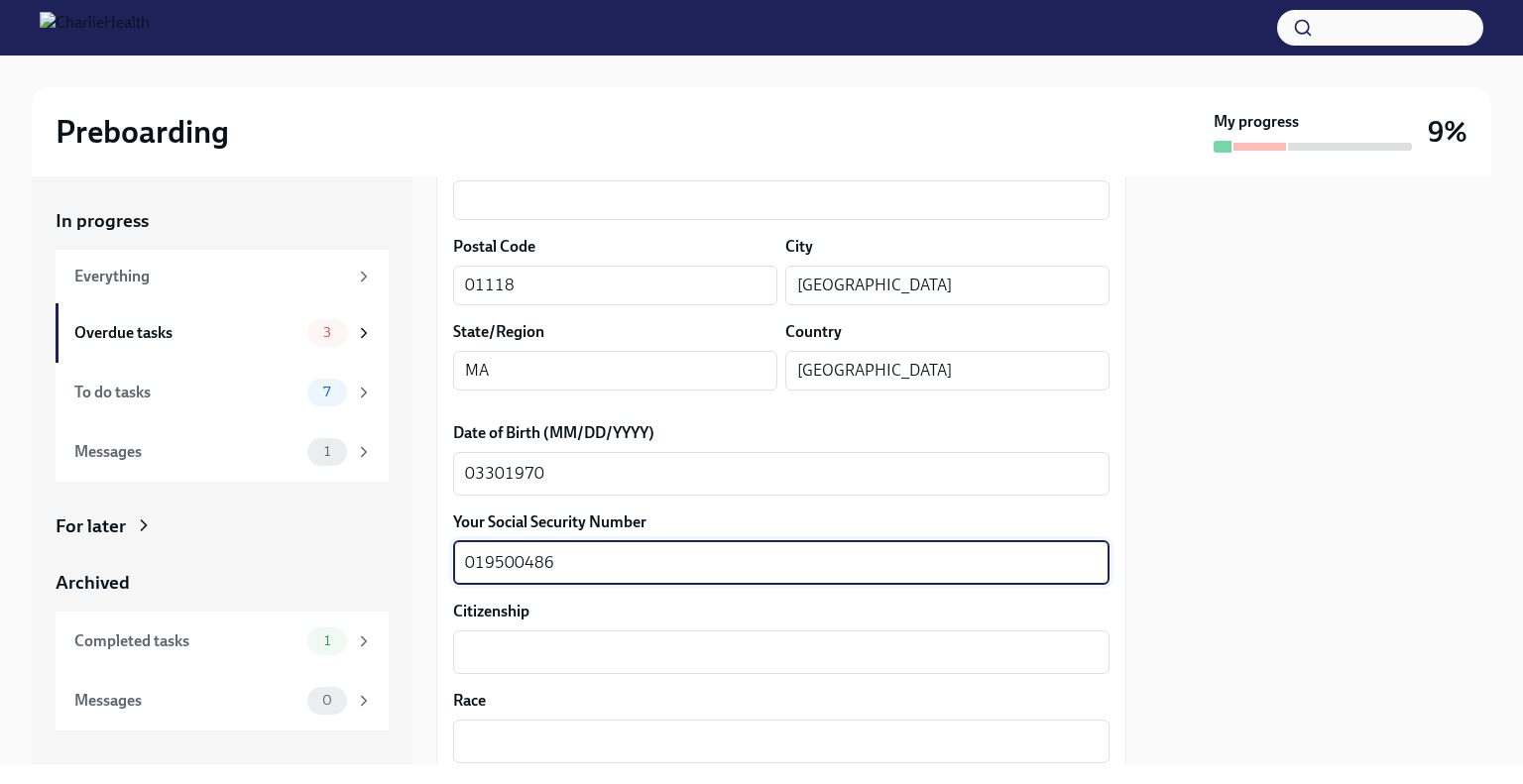 type on "019500486" 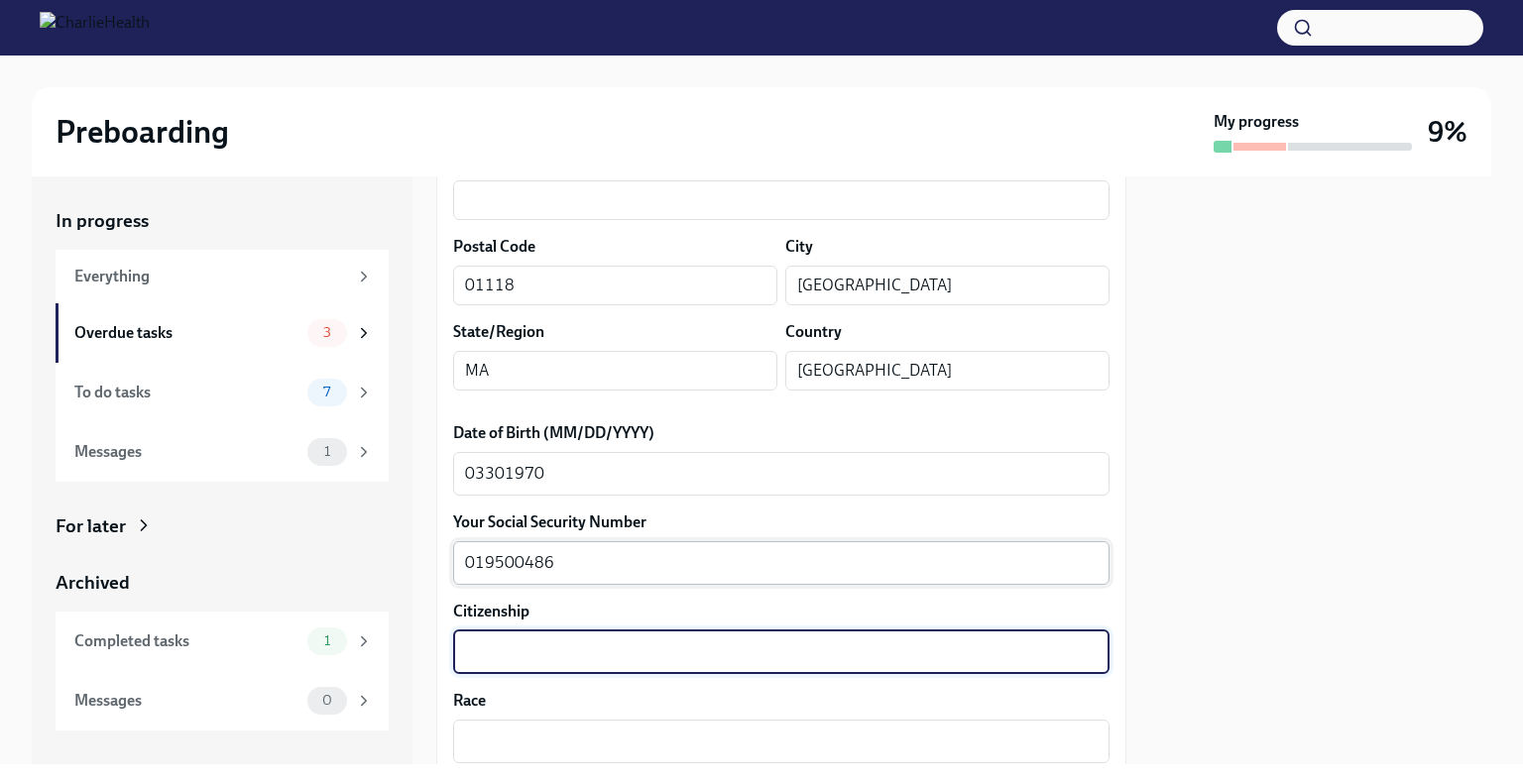 click on "Citizenship" at bounding box center [781, 652] 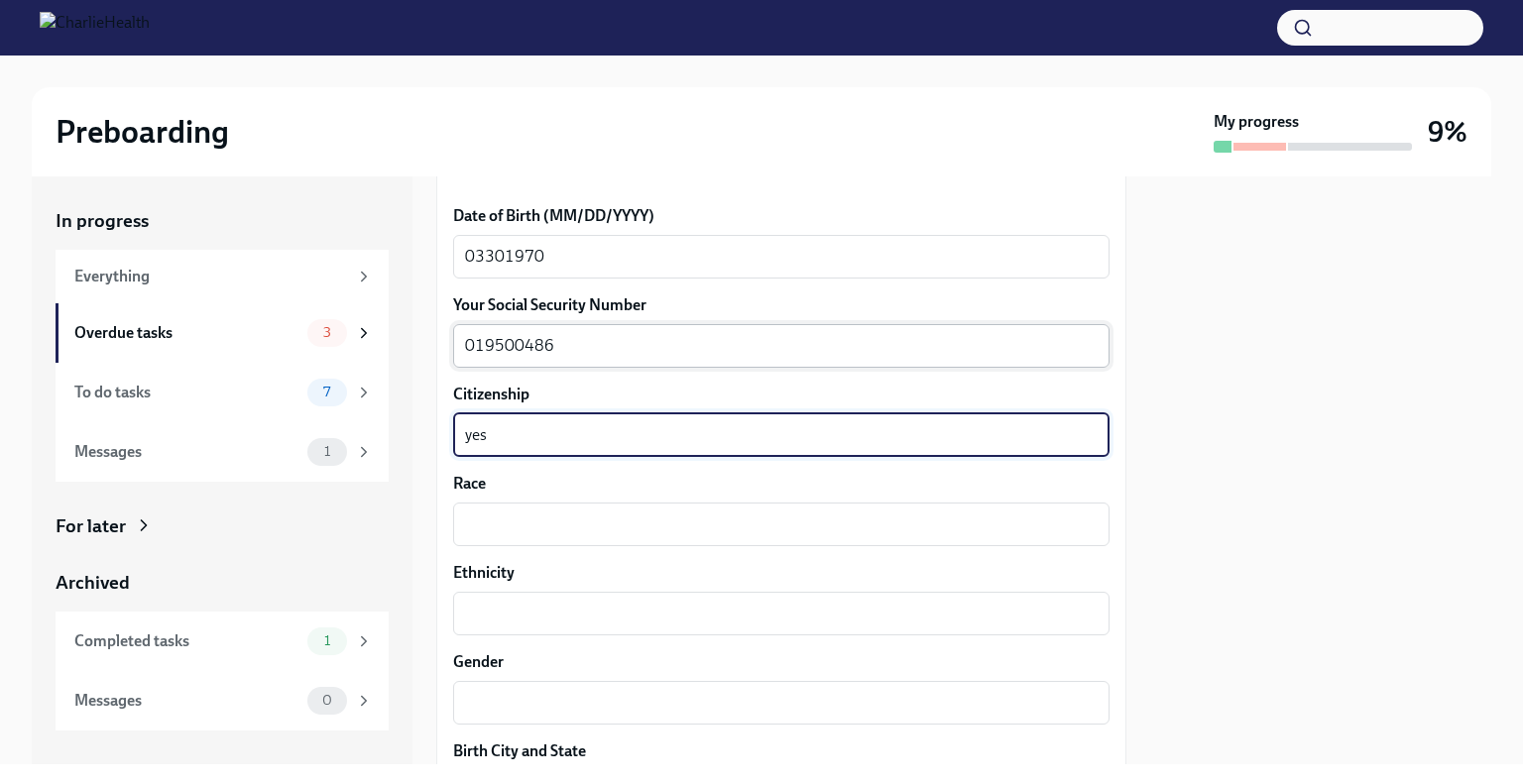 scroll, scrollTop: 935, scrollLeft: 0, axis: vertical 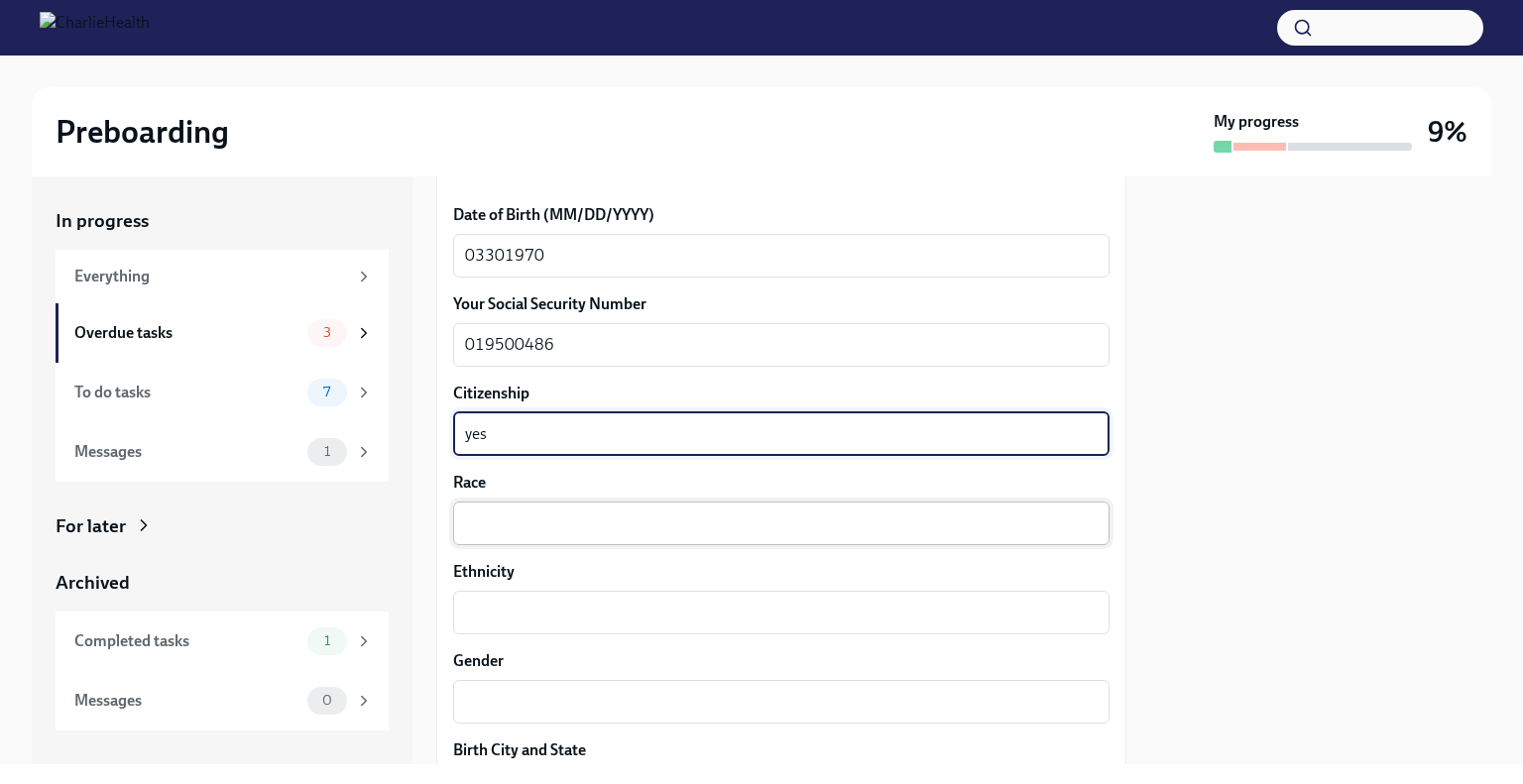 type on "yes" 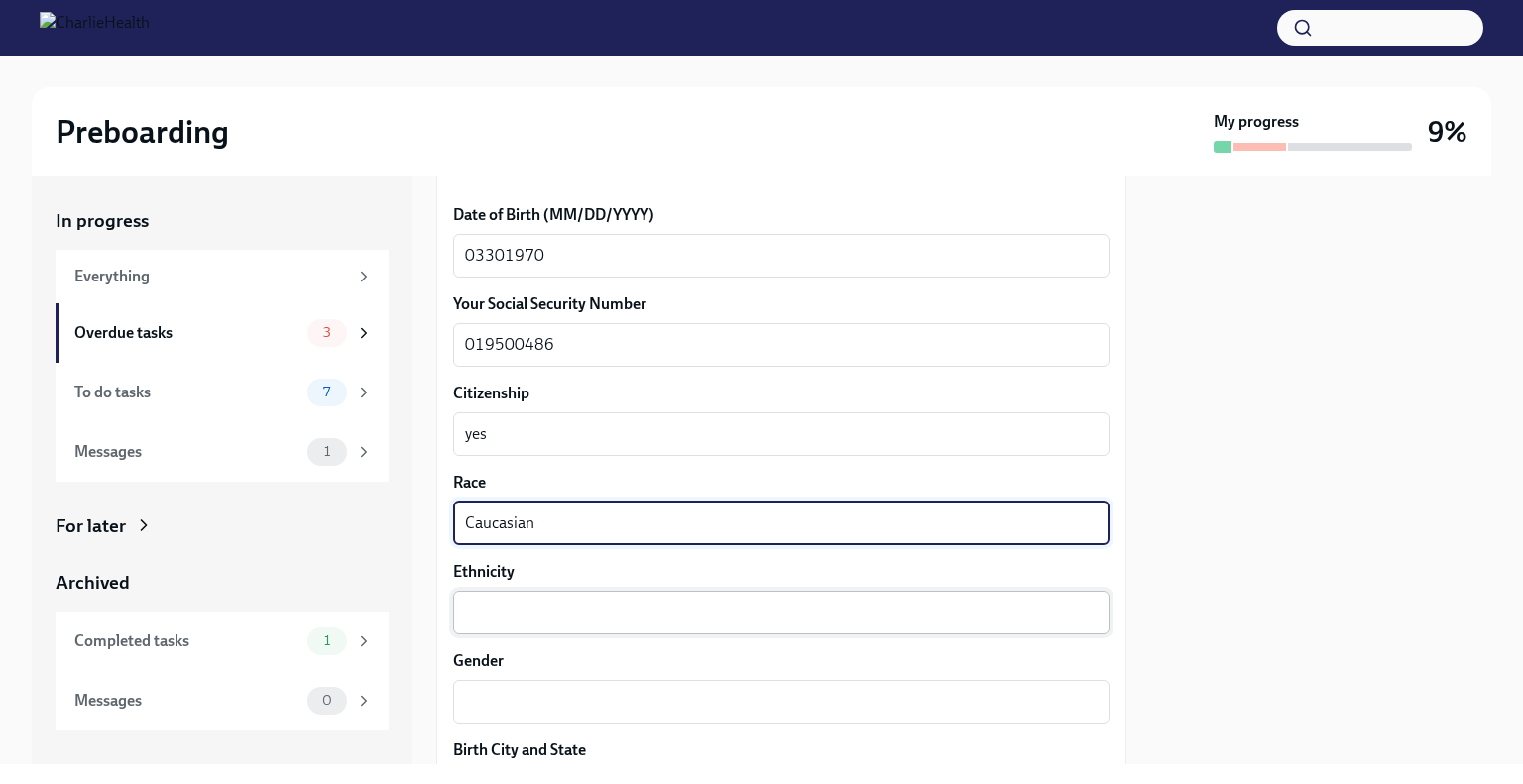type on "Caucasian" 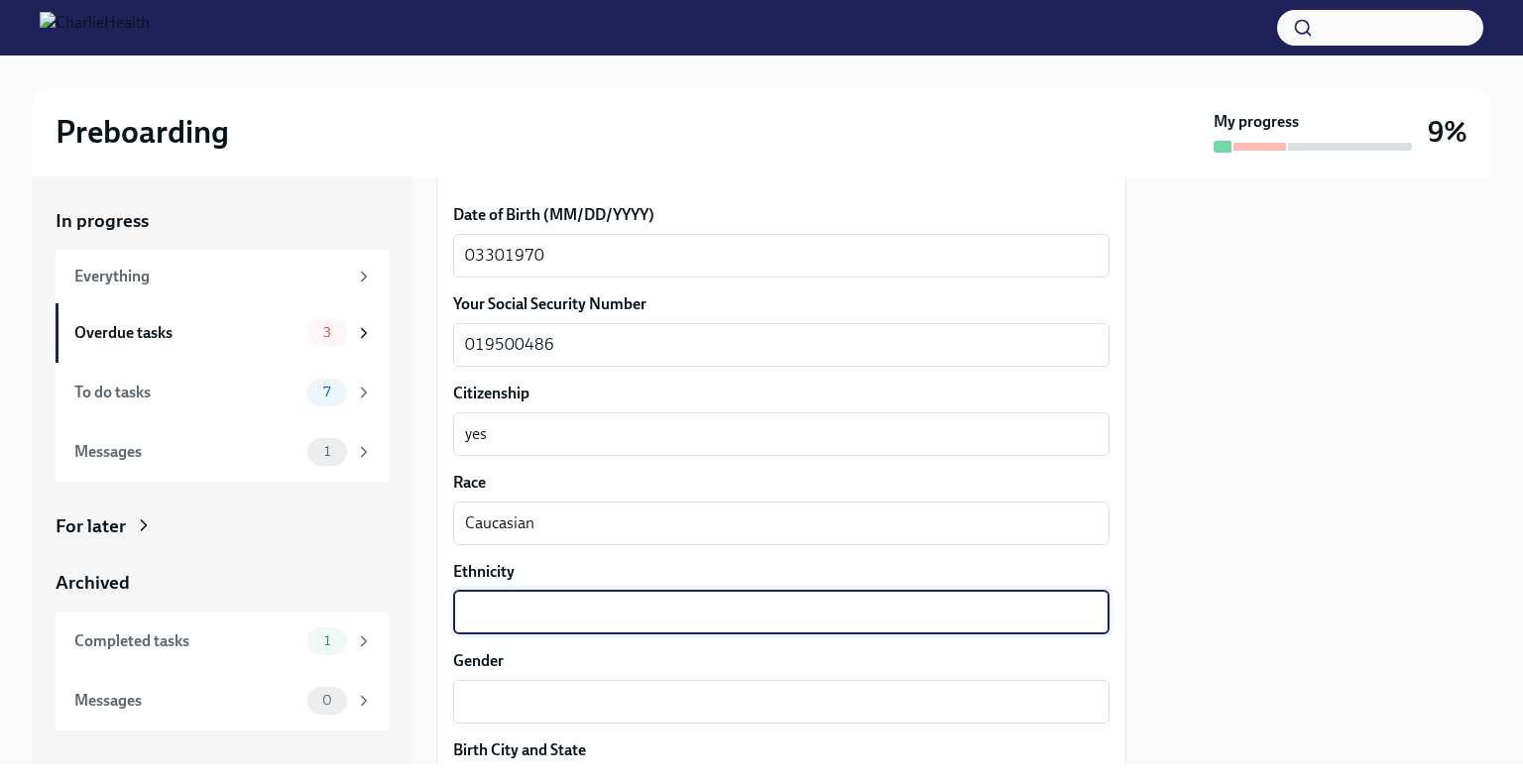 click on "Ethnicity" at bounding box center [781, 613] 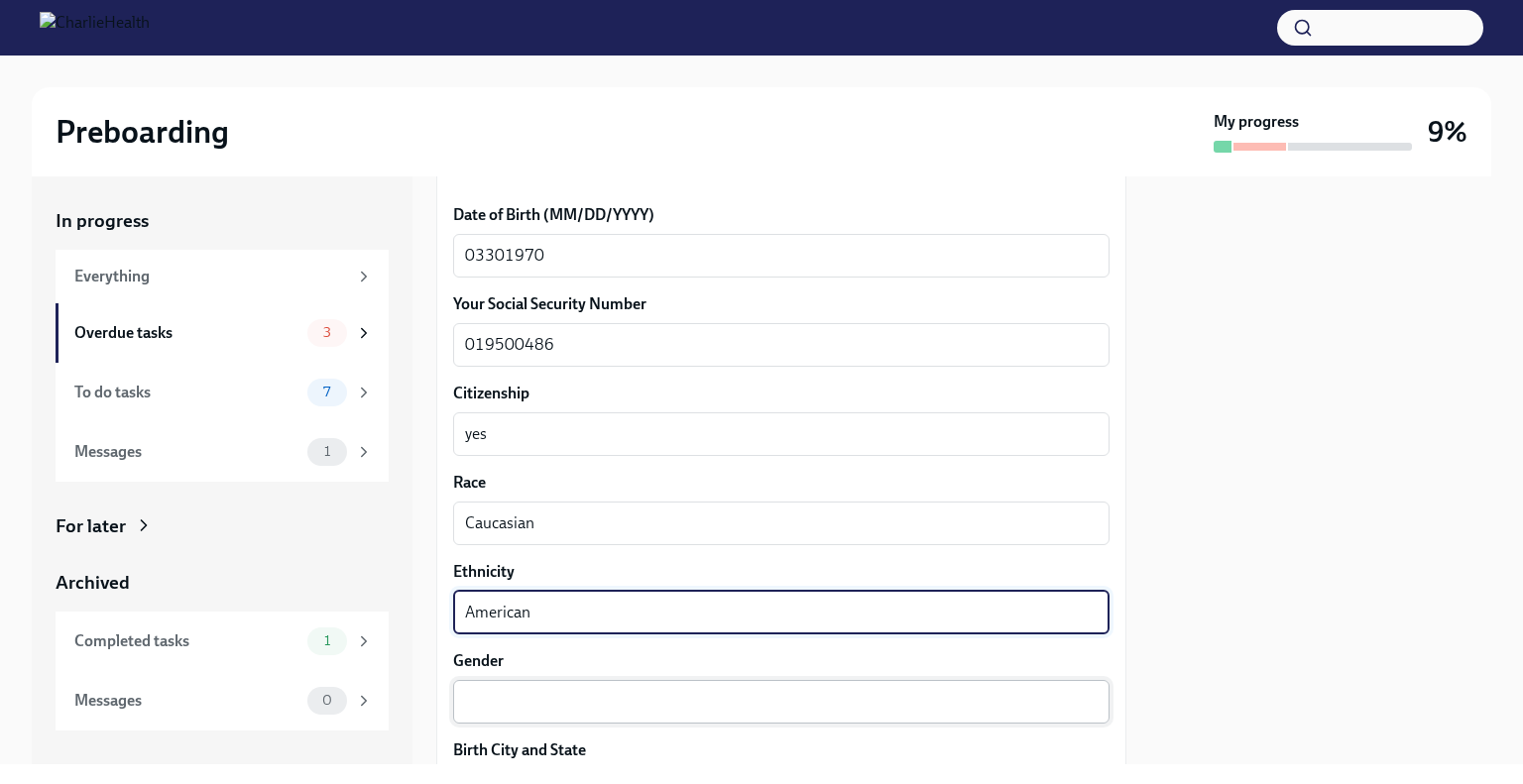 type on "American" 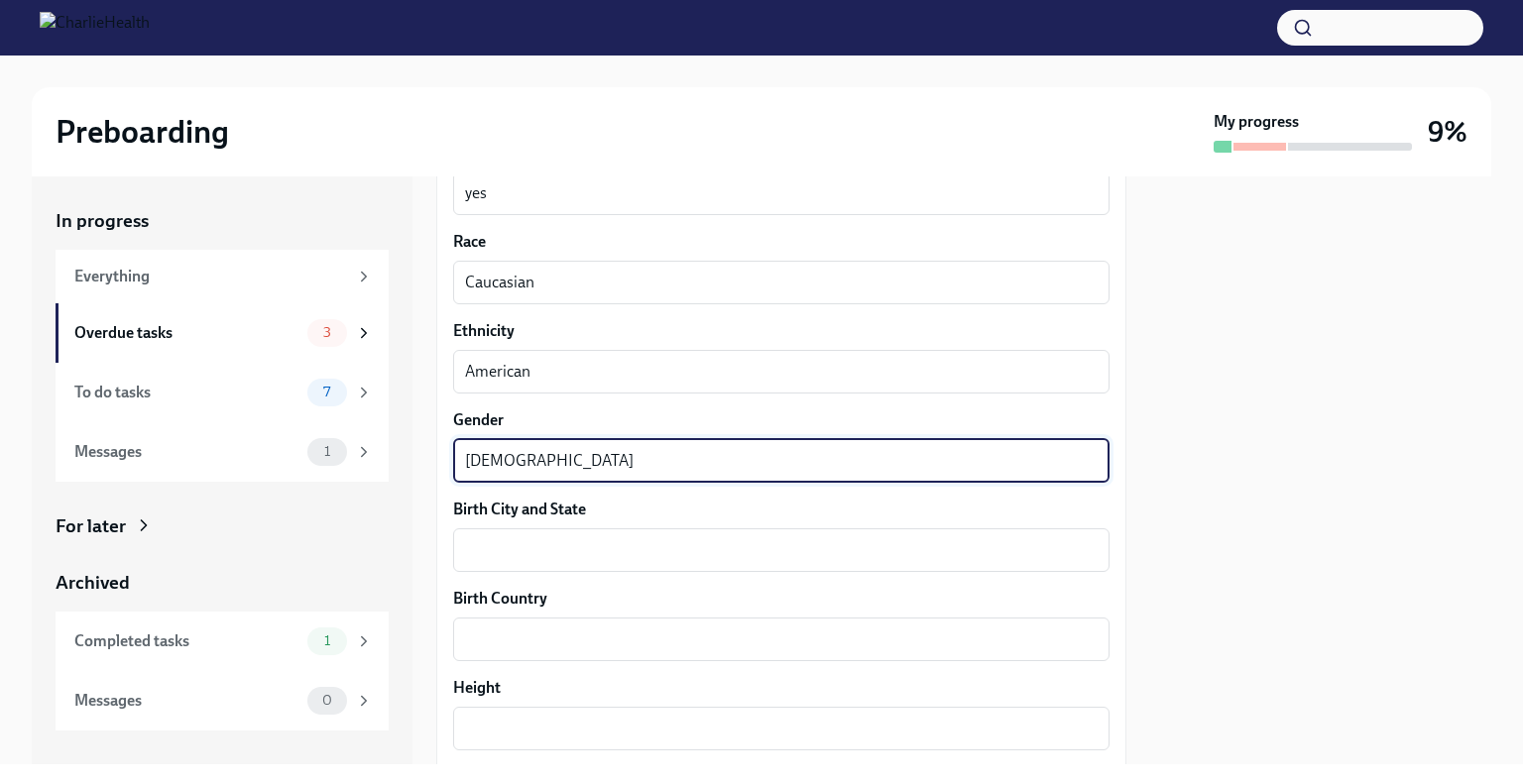 scroll, scrollTop: 1180, scrollLeft: 0, axis: vertical 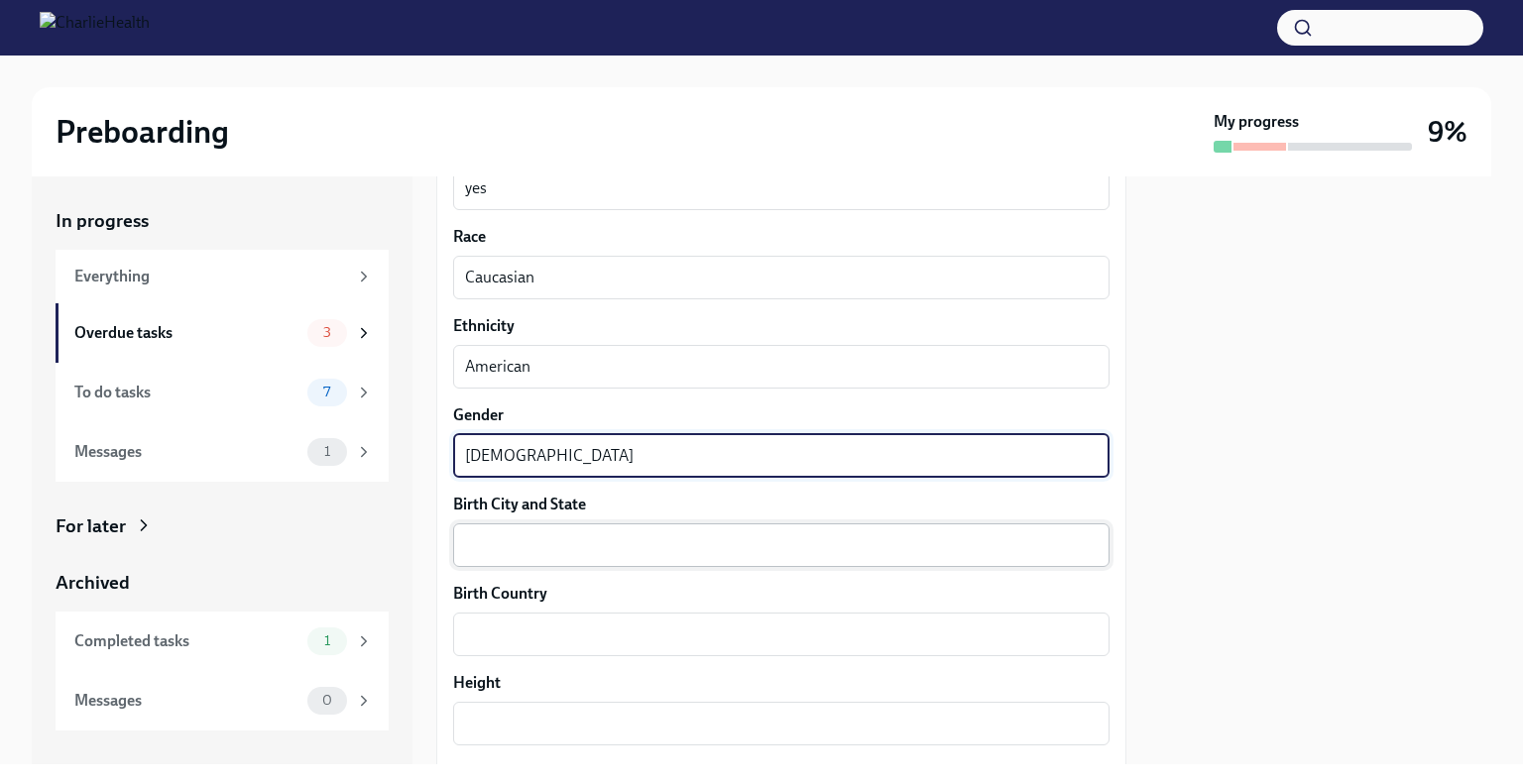 type on "[DEMOGRAPHIC_DATA]" 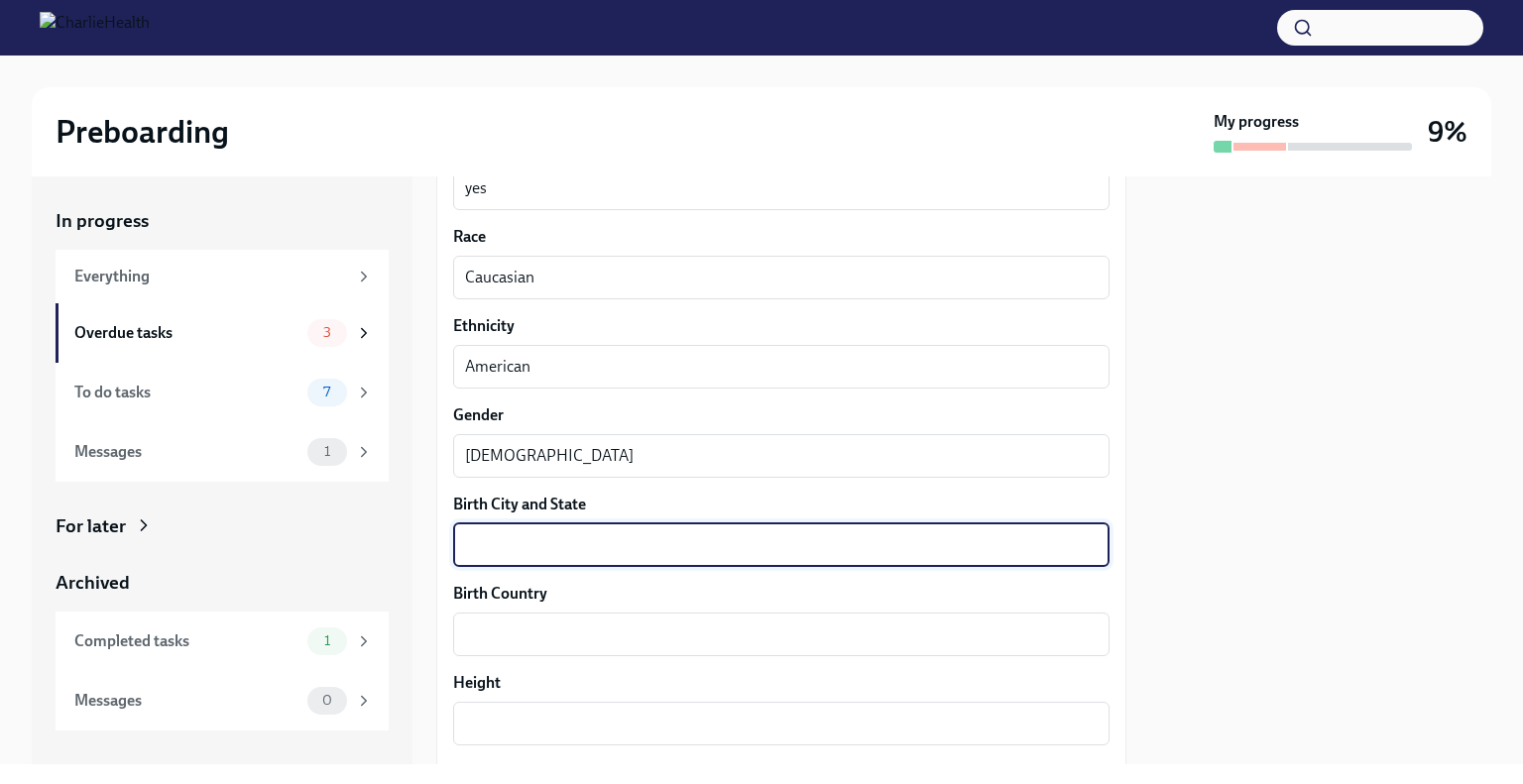 click on "Birth City and State" at bounding box center [781, 545] 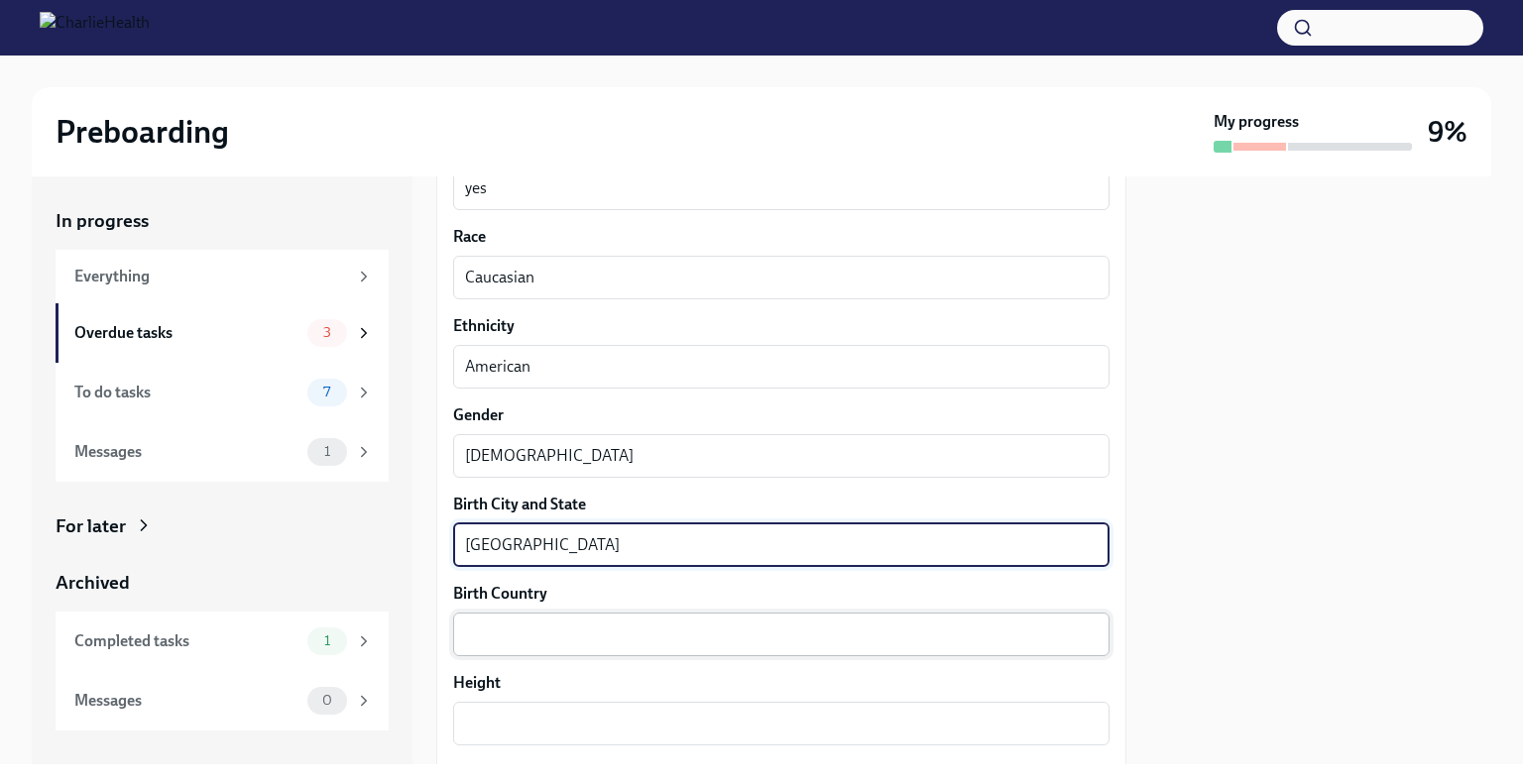 type on "[GEOGRAPHIC_DATA]" 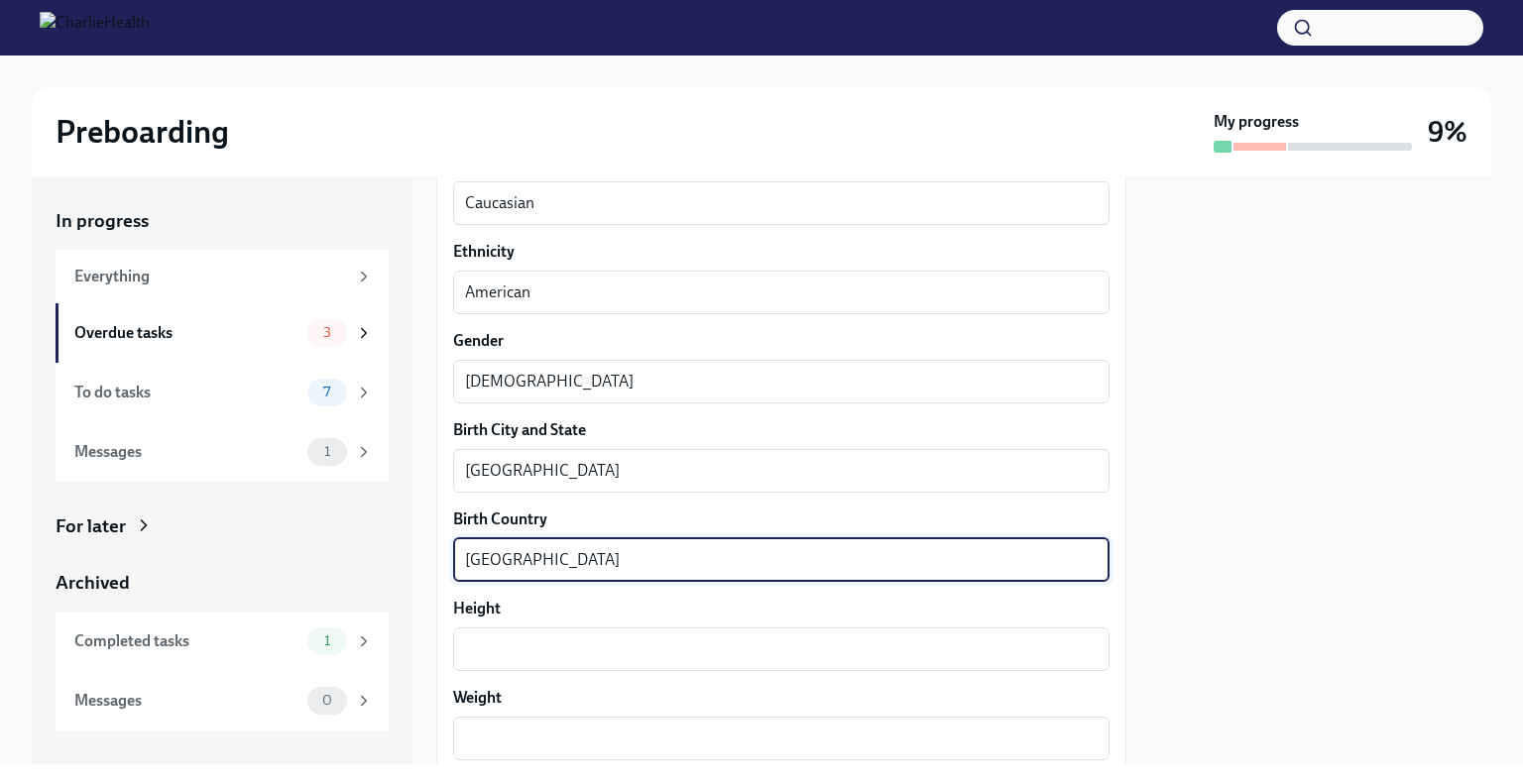 scroll, scrollTop: 1273, scrollLeft: 0, axis: vertical 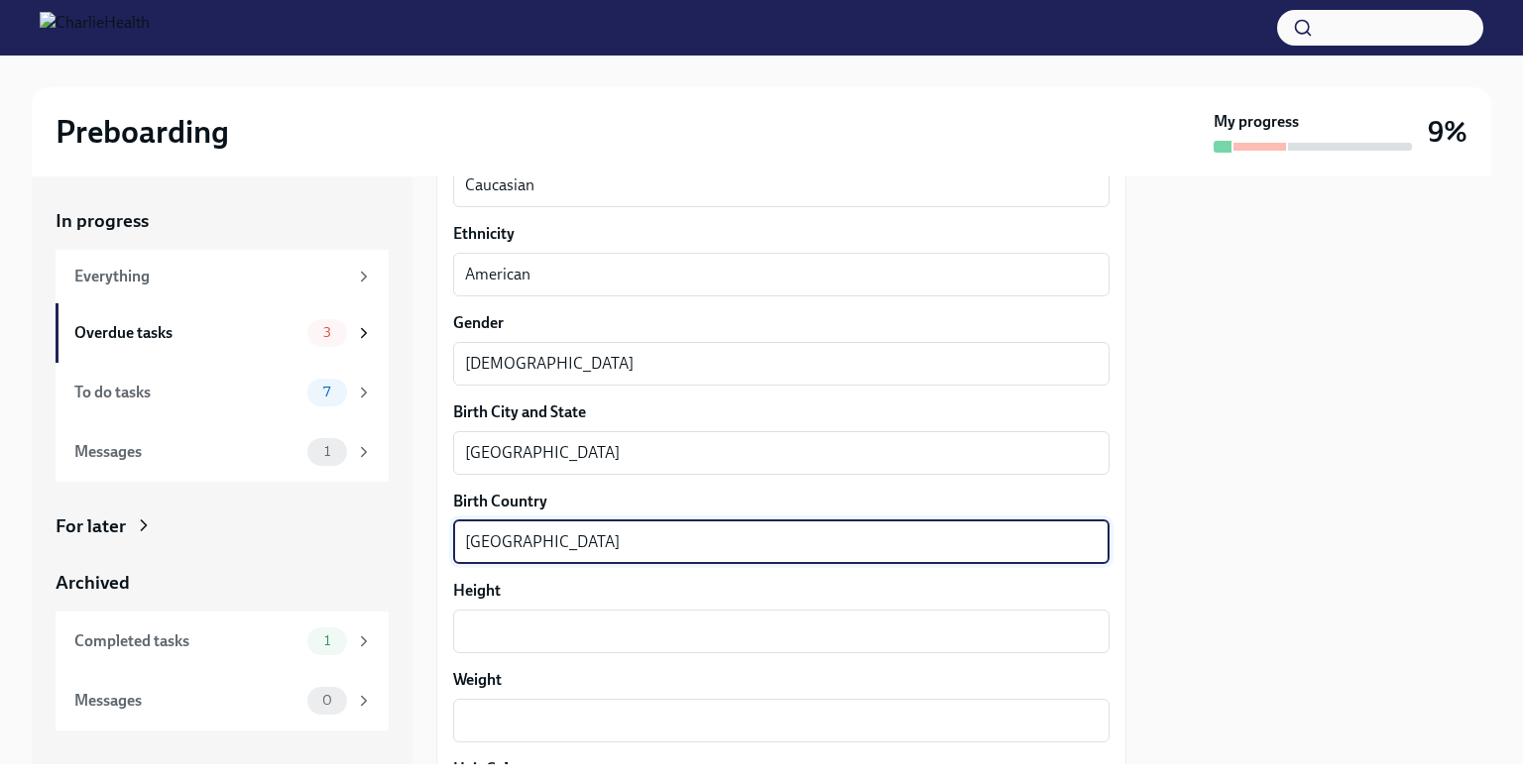type on "[GEOGRAPHIC_DATA]" 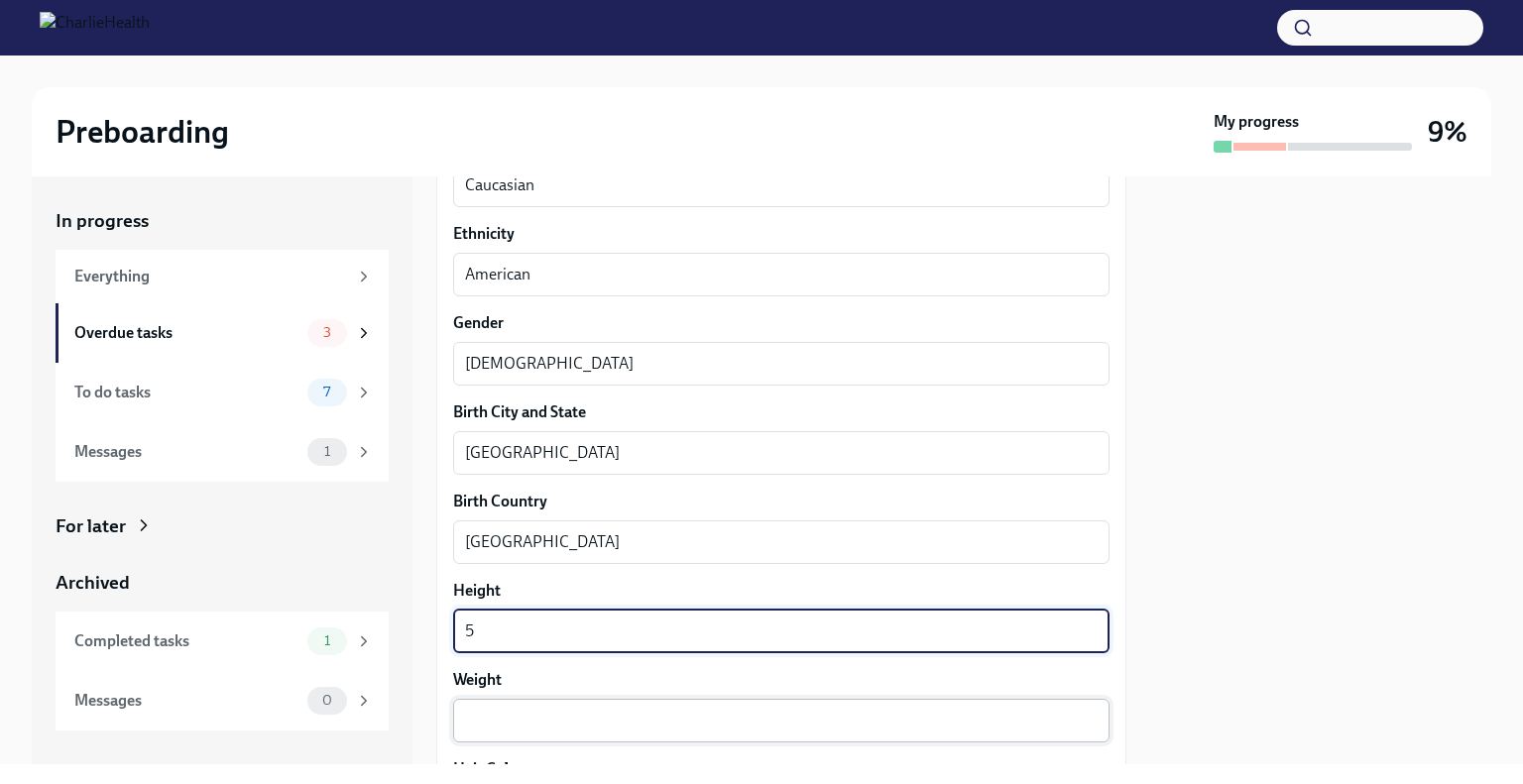 click on "Weight" at bounding box center [781, 721] 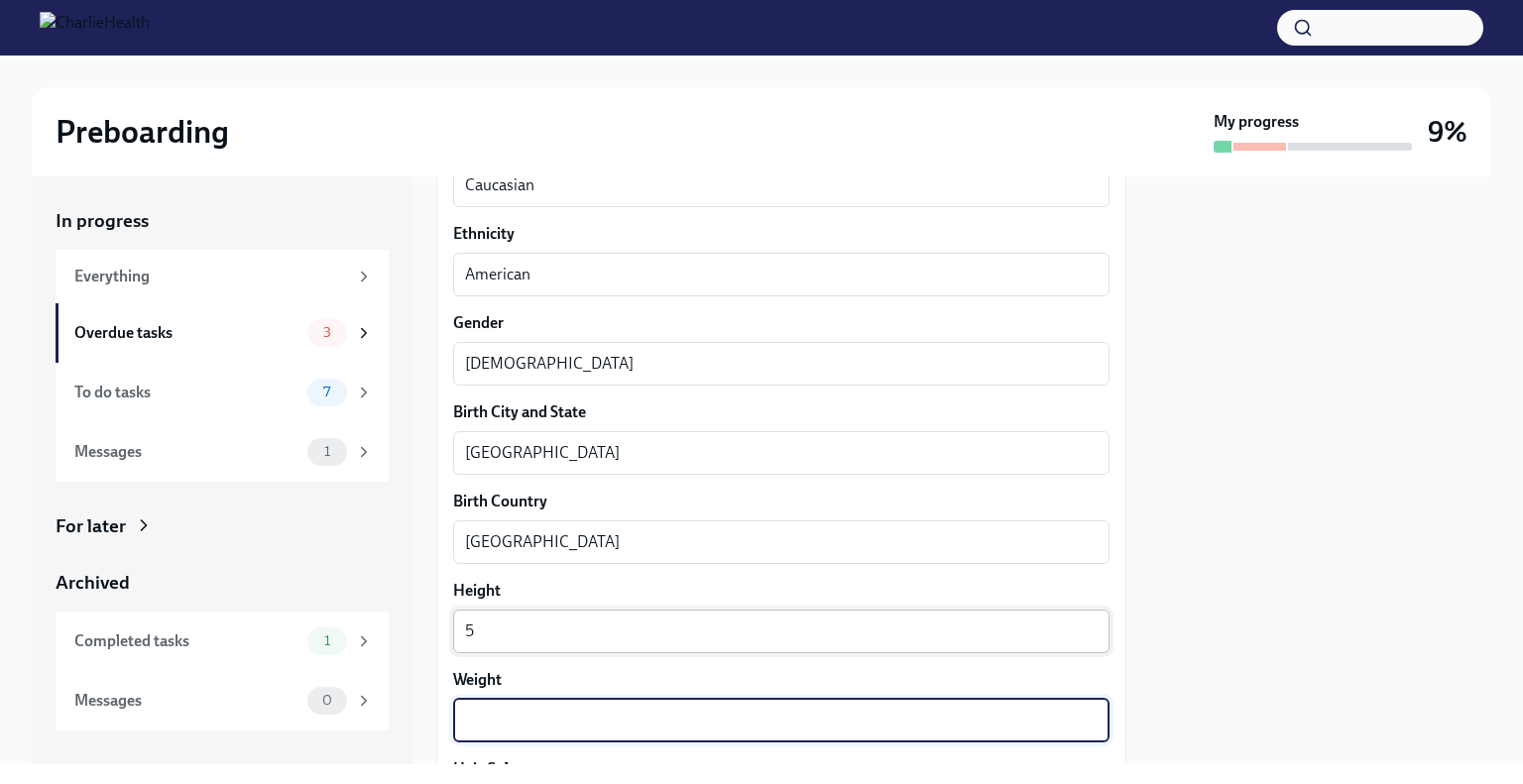 click on "5" at bounding box center [781, 631] 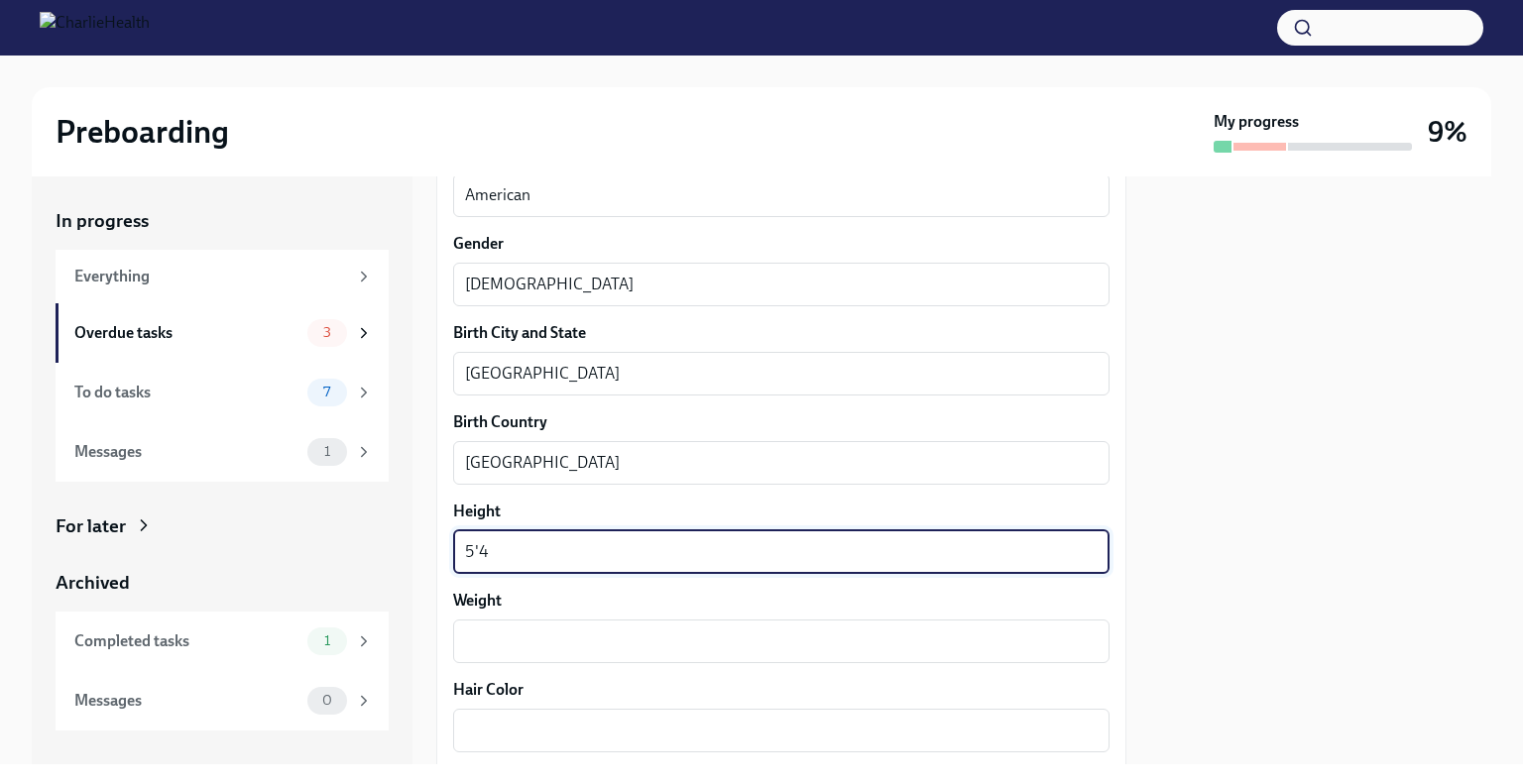 scroll, scrollTop: 1350, scrollLeft: 0, axis: vertical 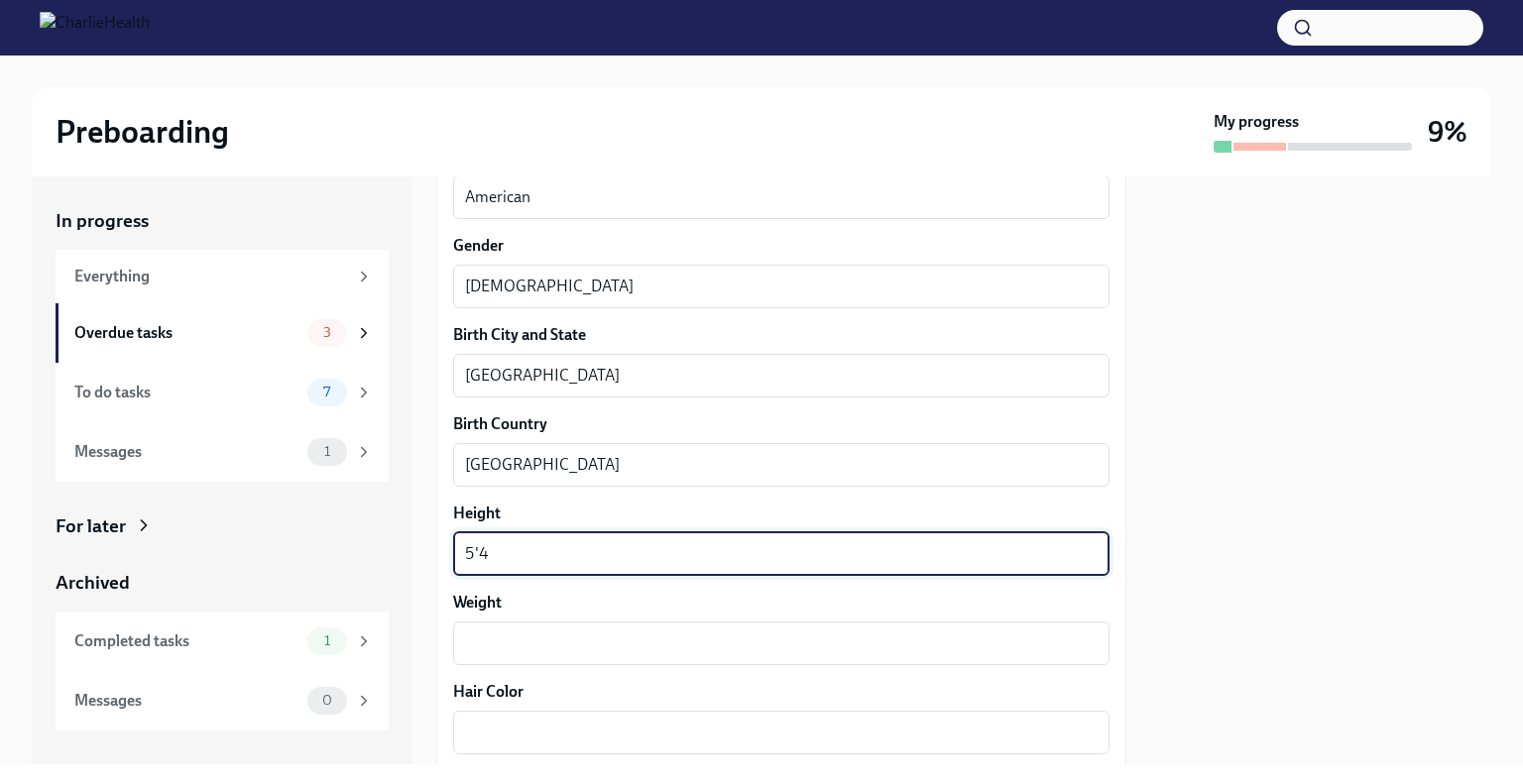 type on "5'4" 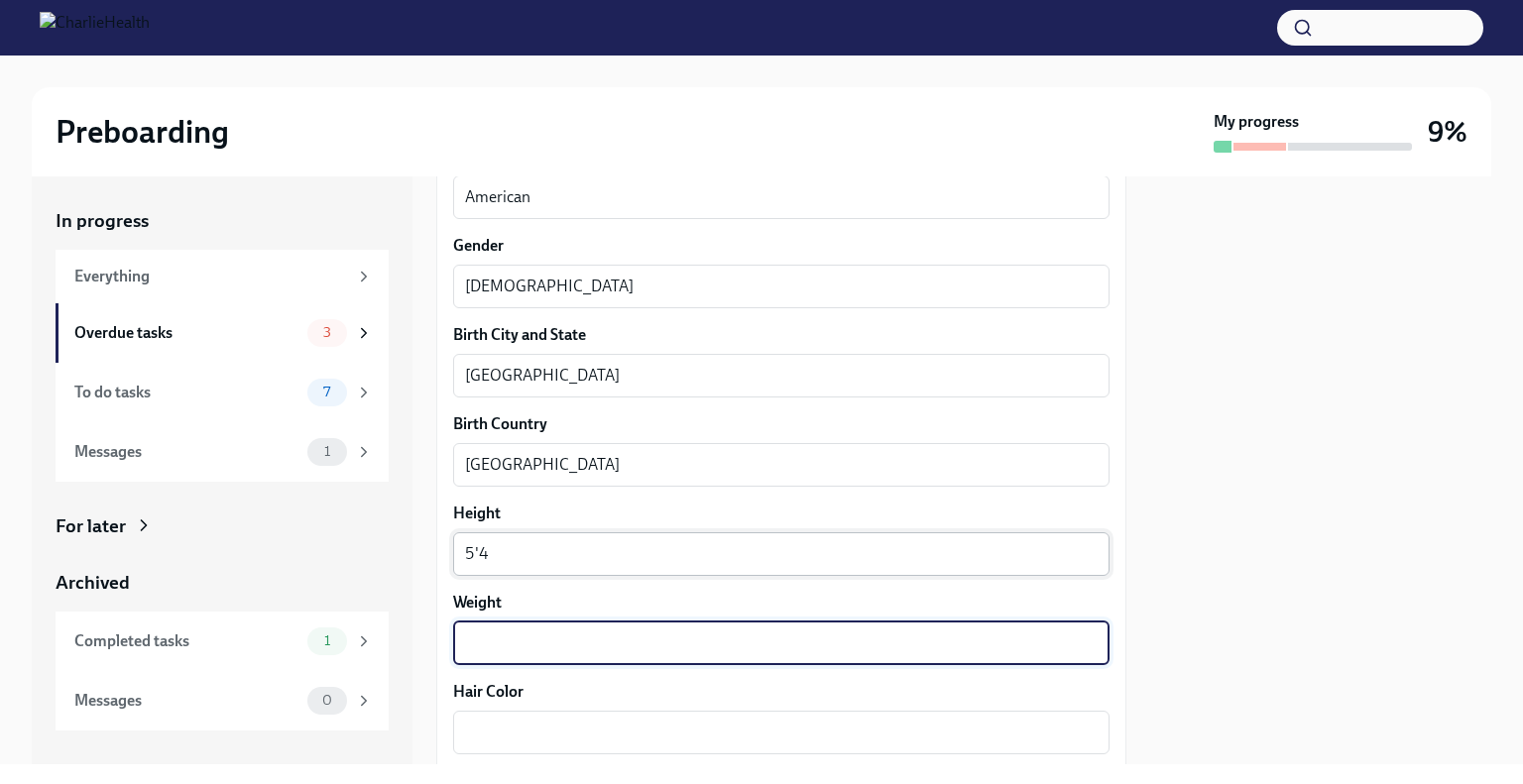 click on "Weight" at bounding box center [781, 643] 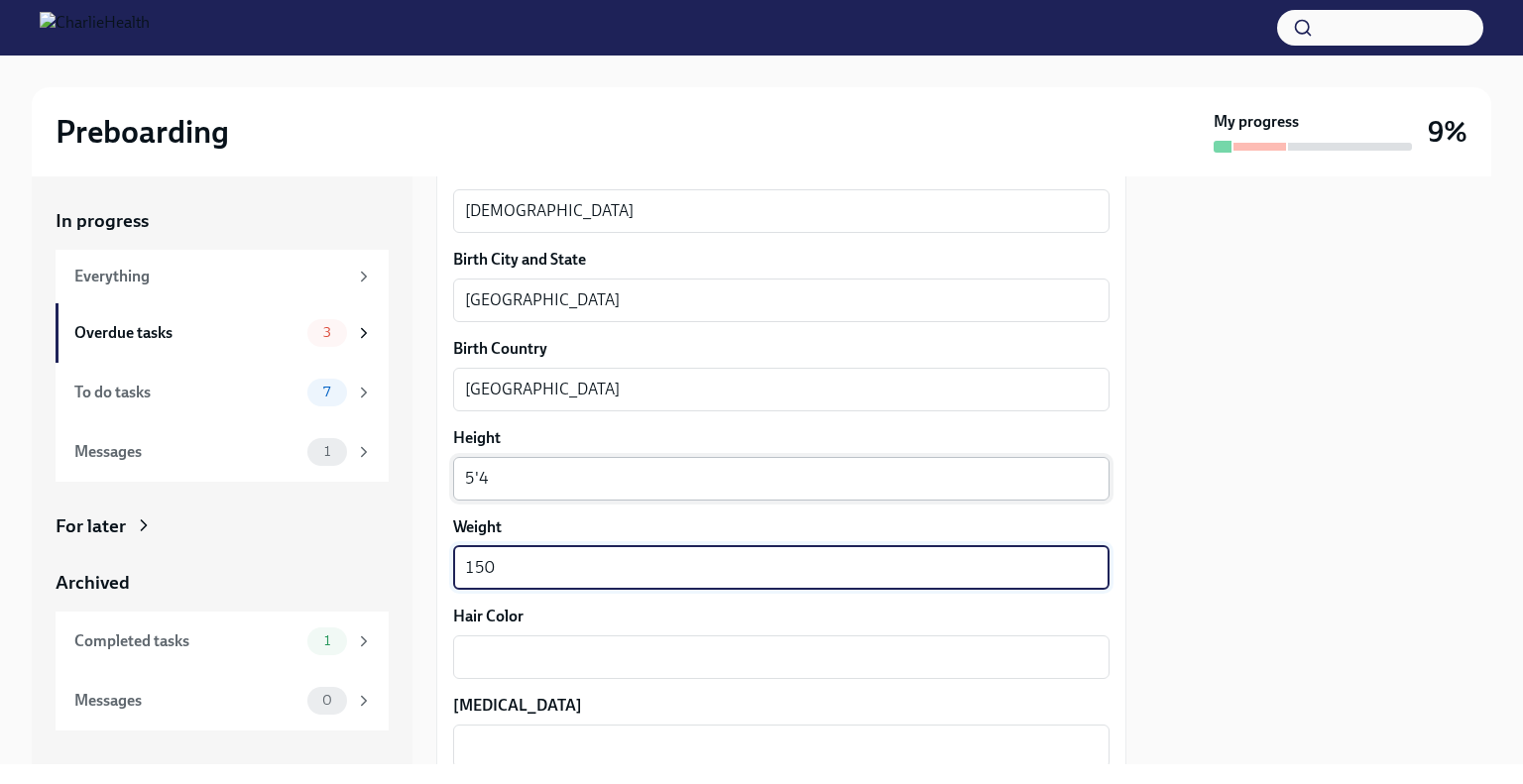 scroll, scrollTop: 1423, scrollLeft: 0, axis: vertical 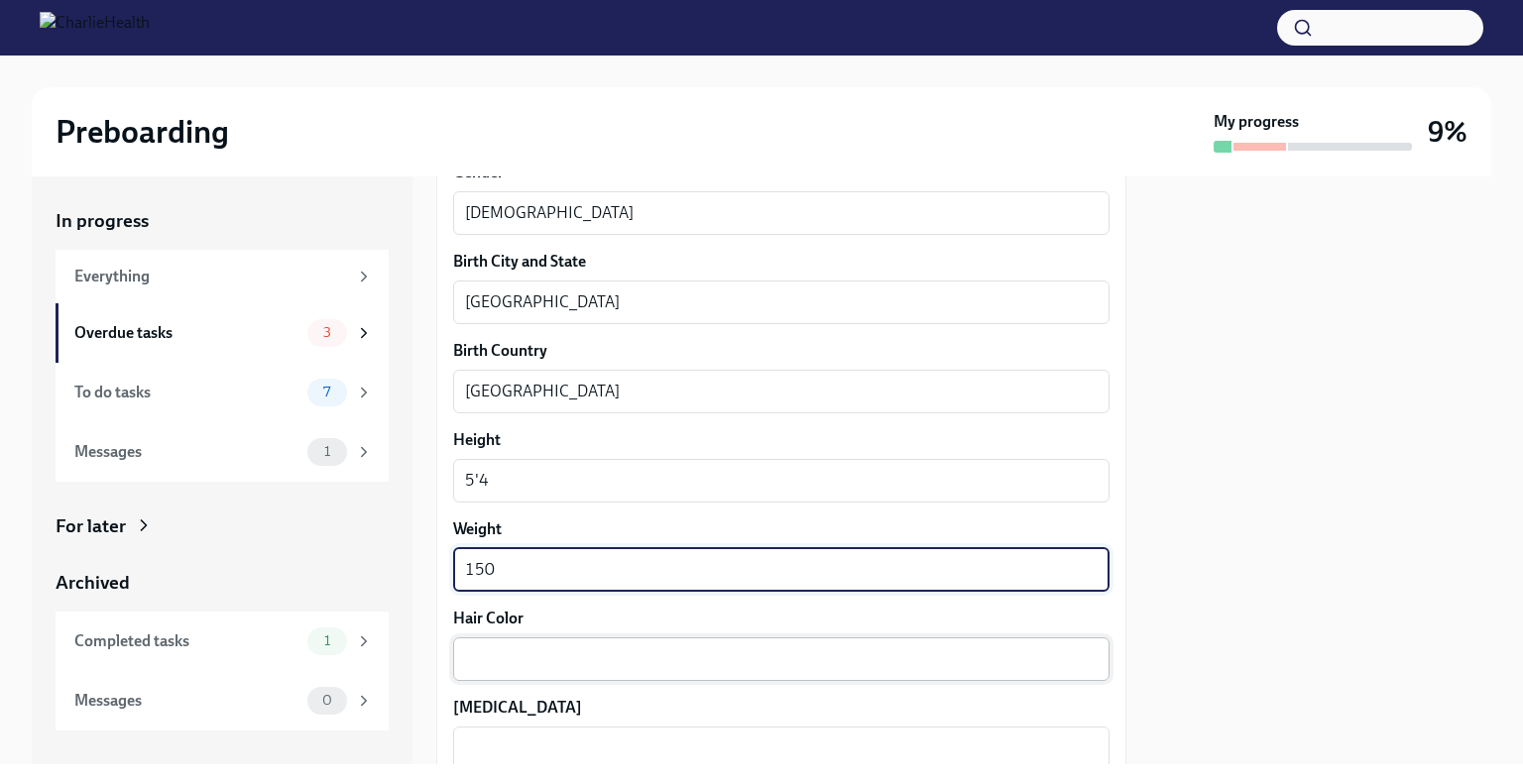 type on "150" 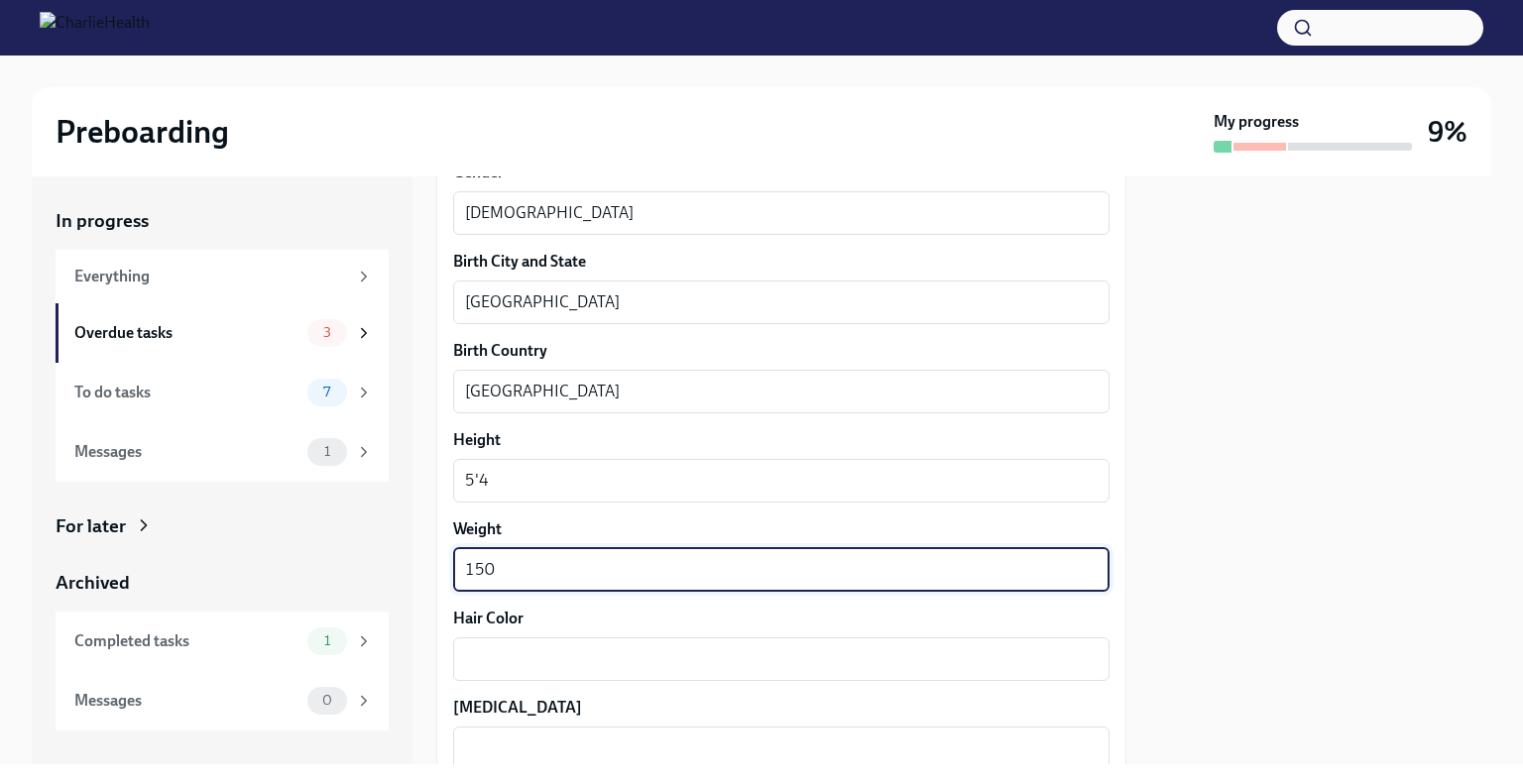 drag, startPoint x: 490, startPoint y: 654, endPoint x: 466, endPoint y: 633, distance: 31.890437 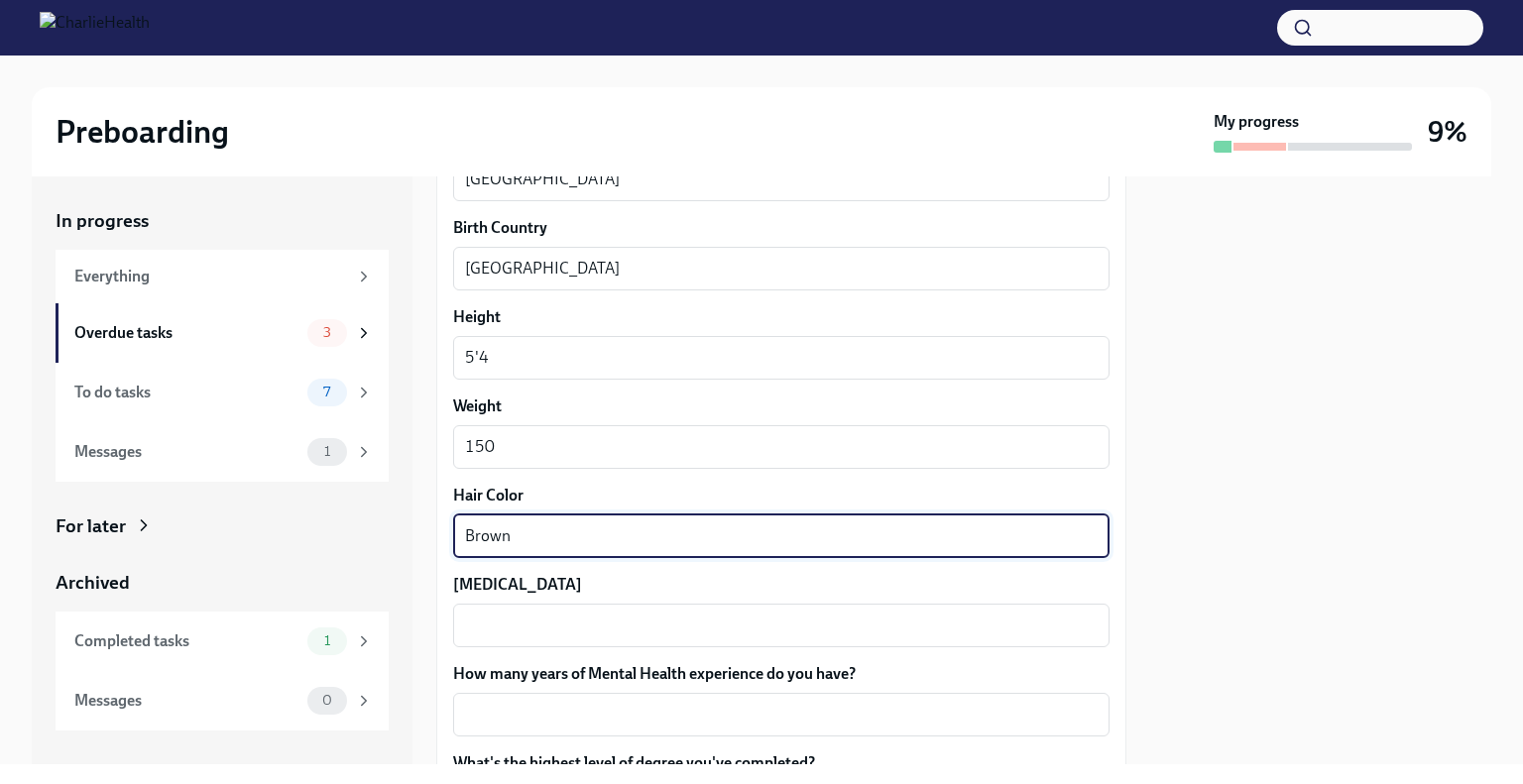scroll, scrollTop: 1550, scrollLeft: 0, axis: vertical 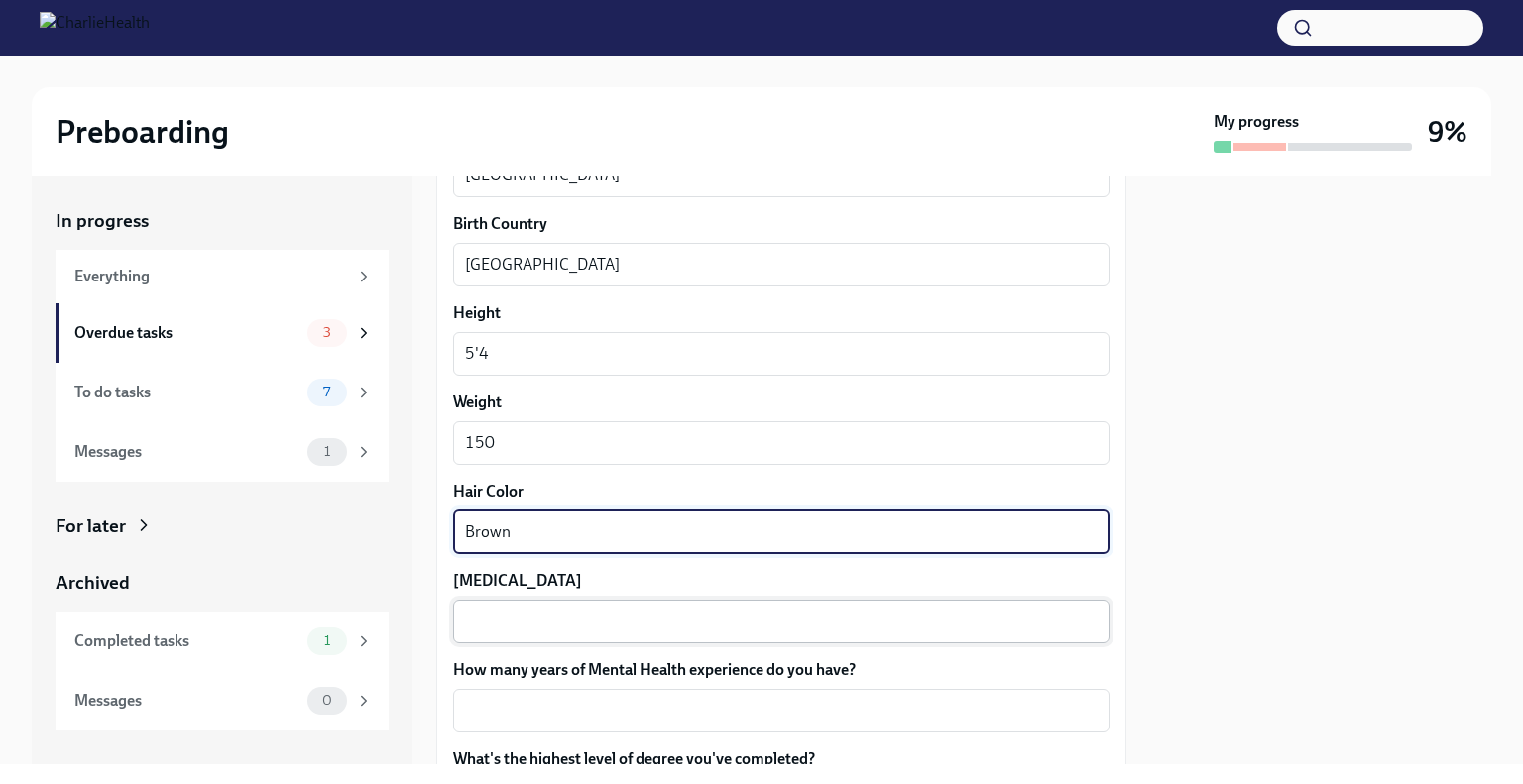 type on "Brown" 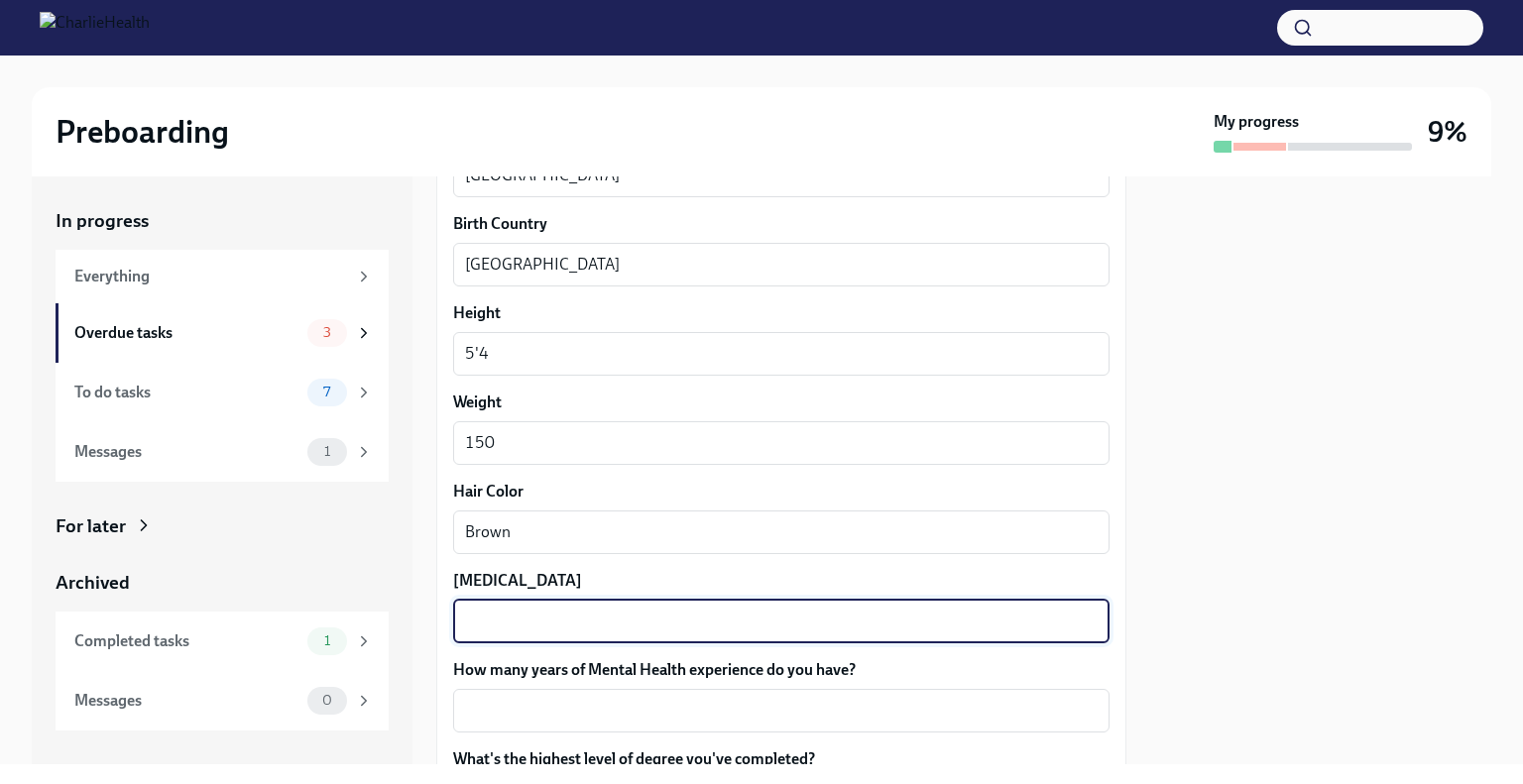 click on "[MEDICAL_DATA]" at bounding box center [781, 621] 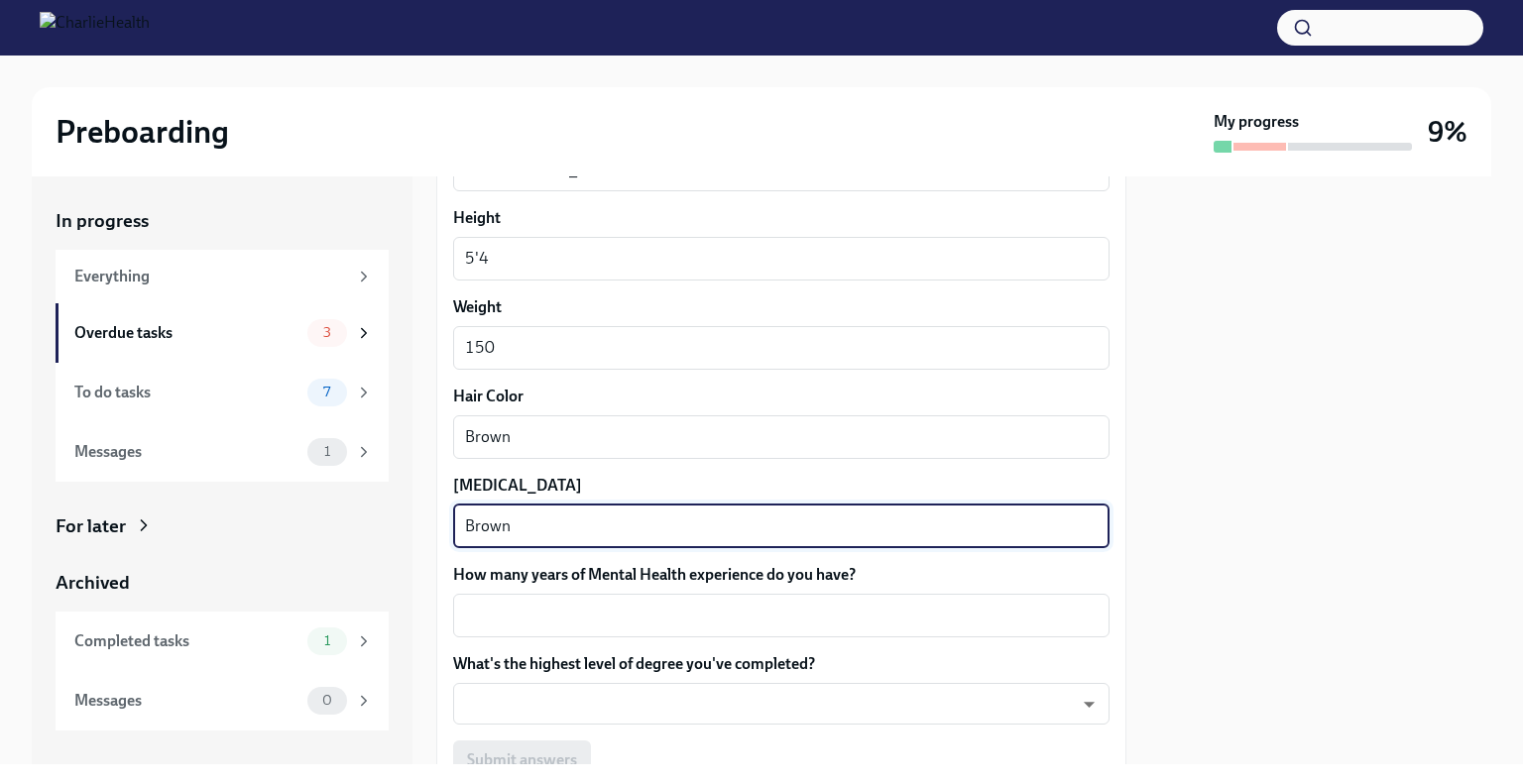 scroll, scrollTop: 1648, scrollLeft: 0, axis: vertical 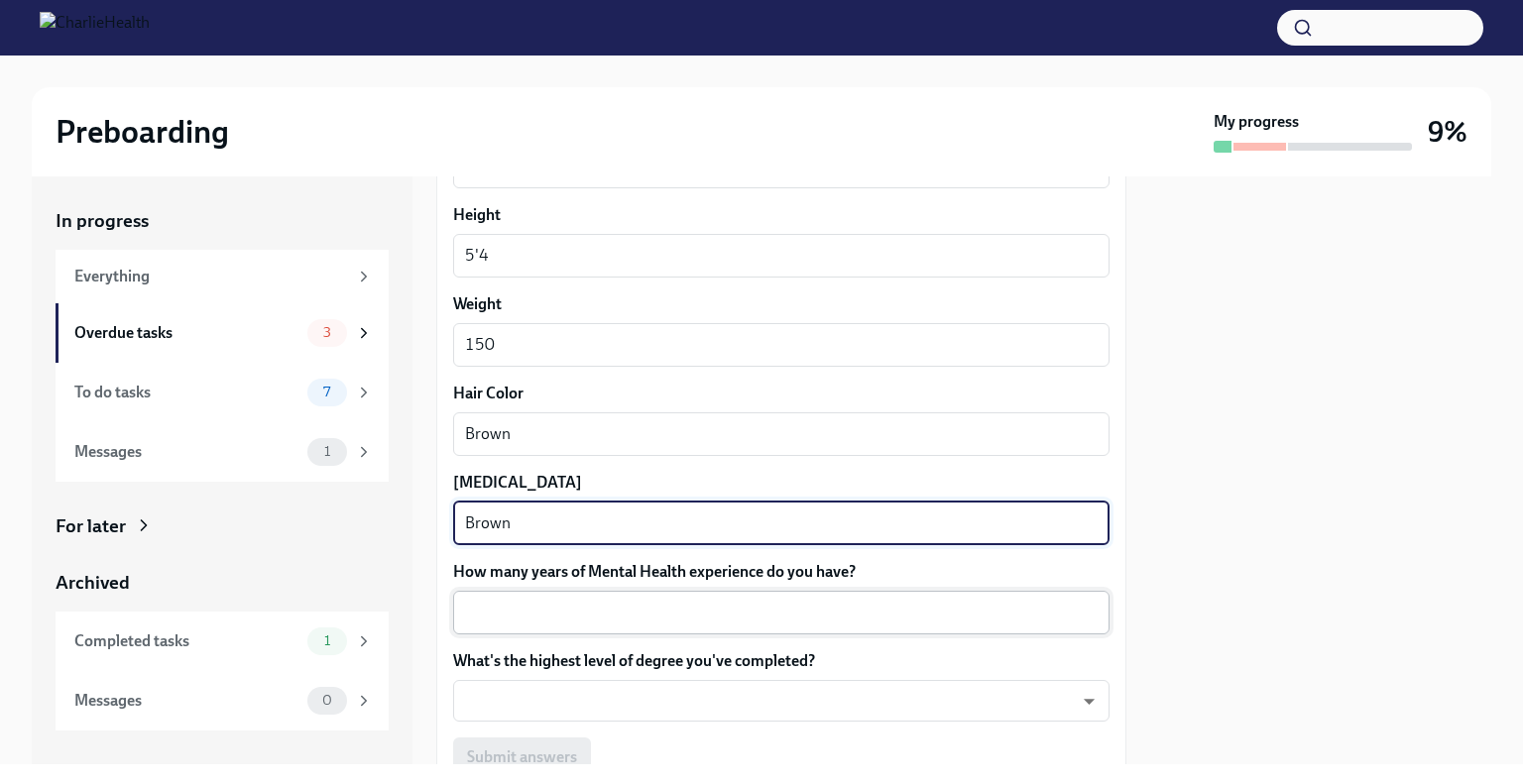 type on "Brown" 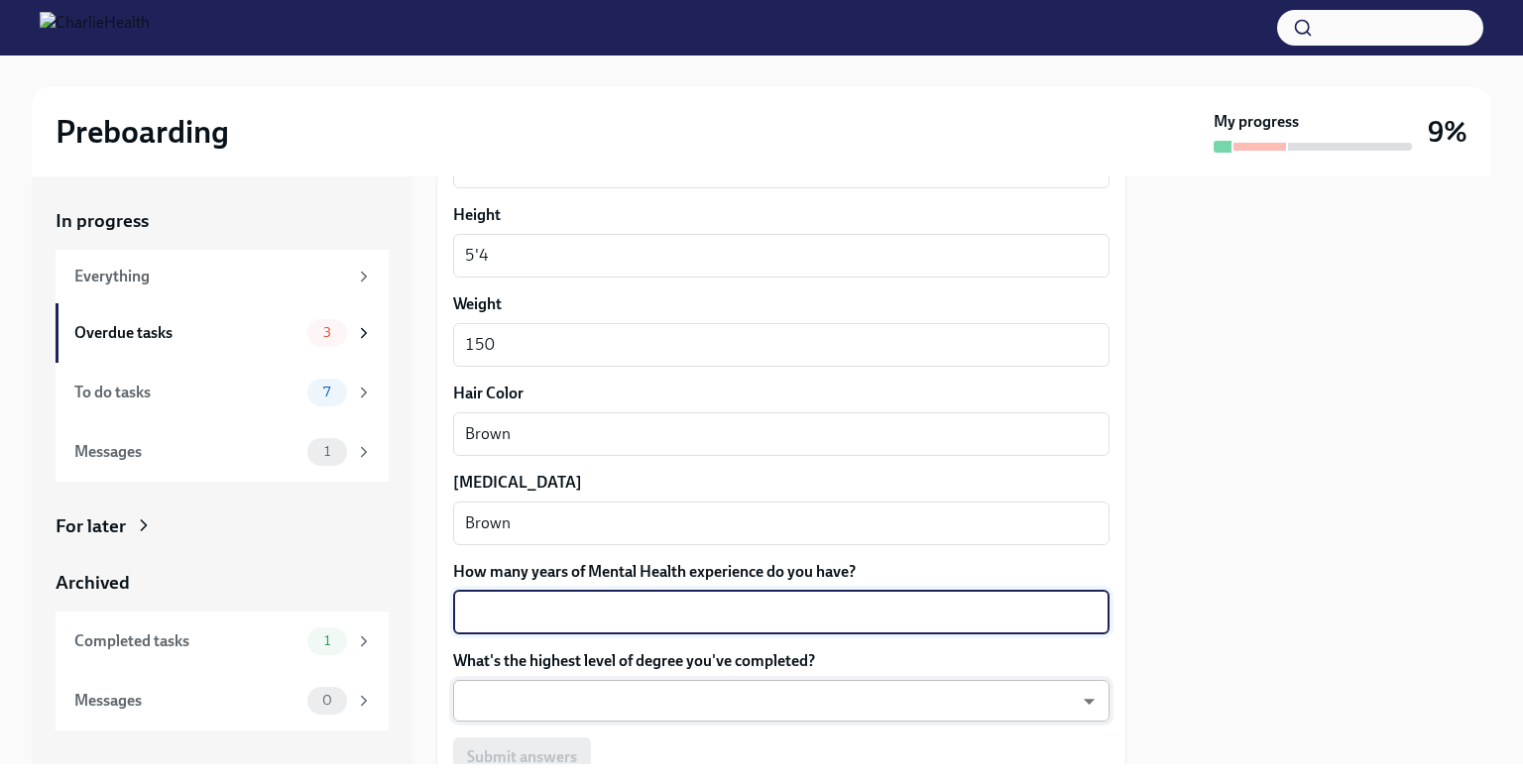 click on "Preboarding My progress 9% In progress Everything Overdue tasks 3 To do tasks 7 Messages 1 For later Archived Completed tasks 1 Messages 0 Fill out the onboarding form Overdue Due  [DATE] We need some info from you to start setting you up in payroll and other systems.  Please fill out this form ASAP  Please note each field needs to be completed in order for you to submit.
Note : Please fill out this form as accurately as possible. Several states require specific demographic information that we have to input on your behalf. We understand that some of these questions feel personal to answer, and we appreciate your understanding that this is required for compliance clearance. About you Your preferred first name [PERSON_NAME] ​ Your legal last name [PERSON_NAME] x ​ Please provide any previous names/ aliases-put None if N/A [PERSON_NAME] (former last name) x ​ Street Address [STREET_ADDRESS] Address 2 ​ Postal Code 01118 ​ City [GEOGRAPHIC_DATA] ​ State/Region [GEOGRAPHIC_DATA] ​ Country [GEOGRAPHIC_DATA] ​ 03301970 x x" at bounding box center (762, 392) 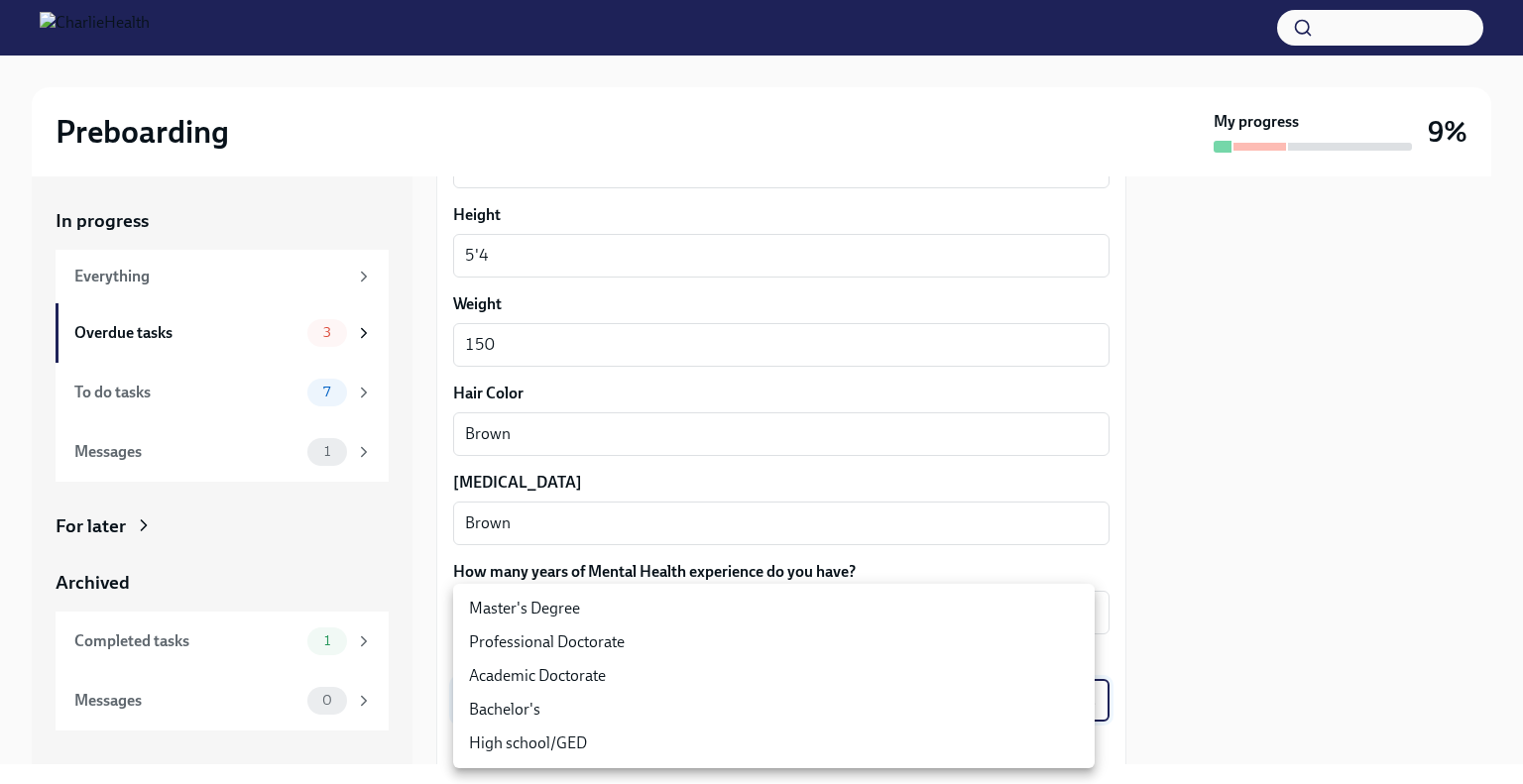 click on "Master's Degree" at bounding box center [773, 609] 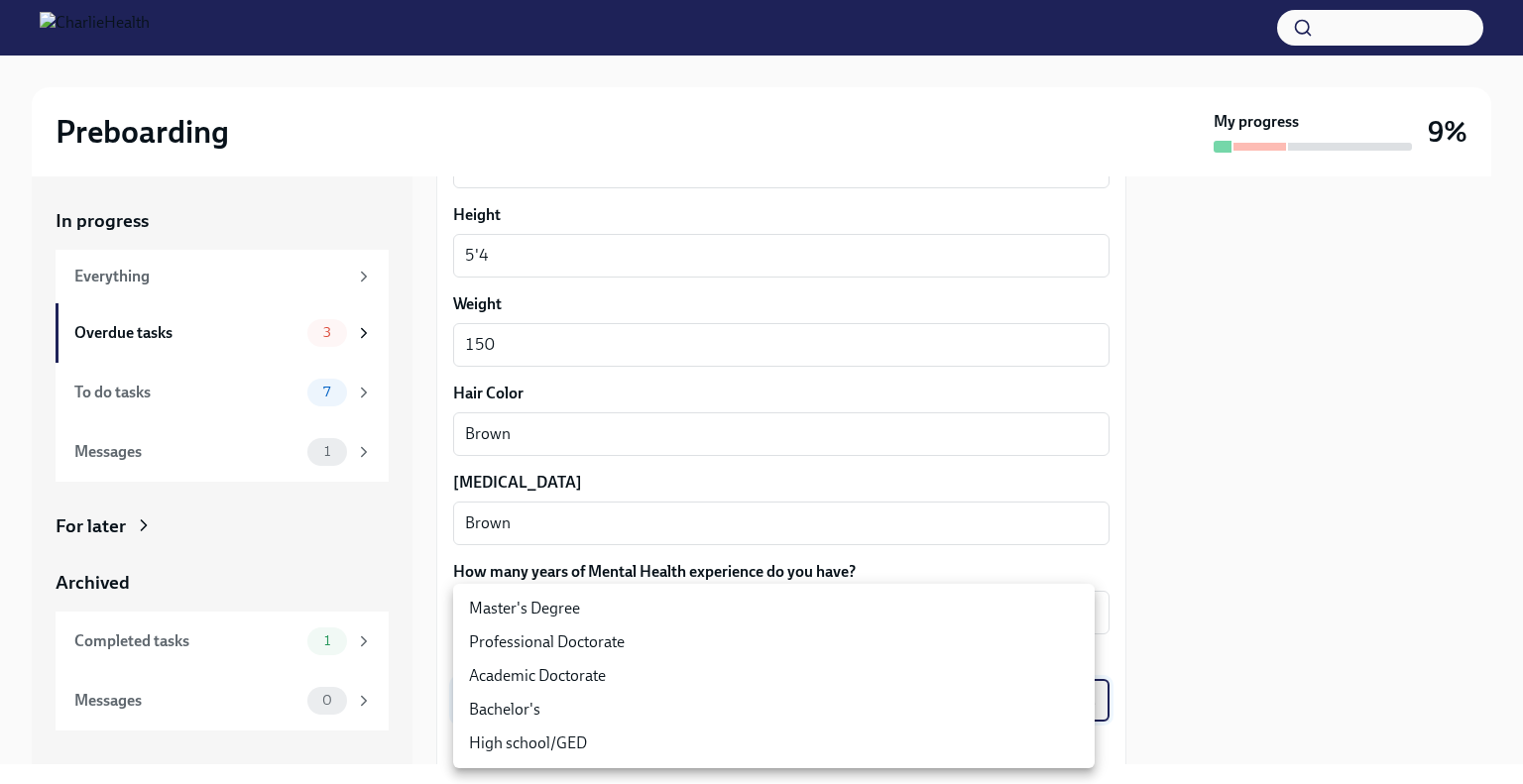 type on "2vBr-ghkD" 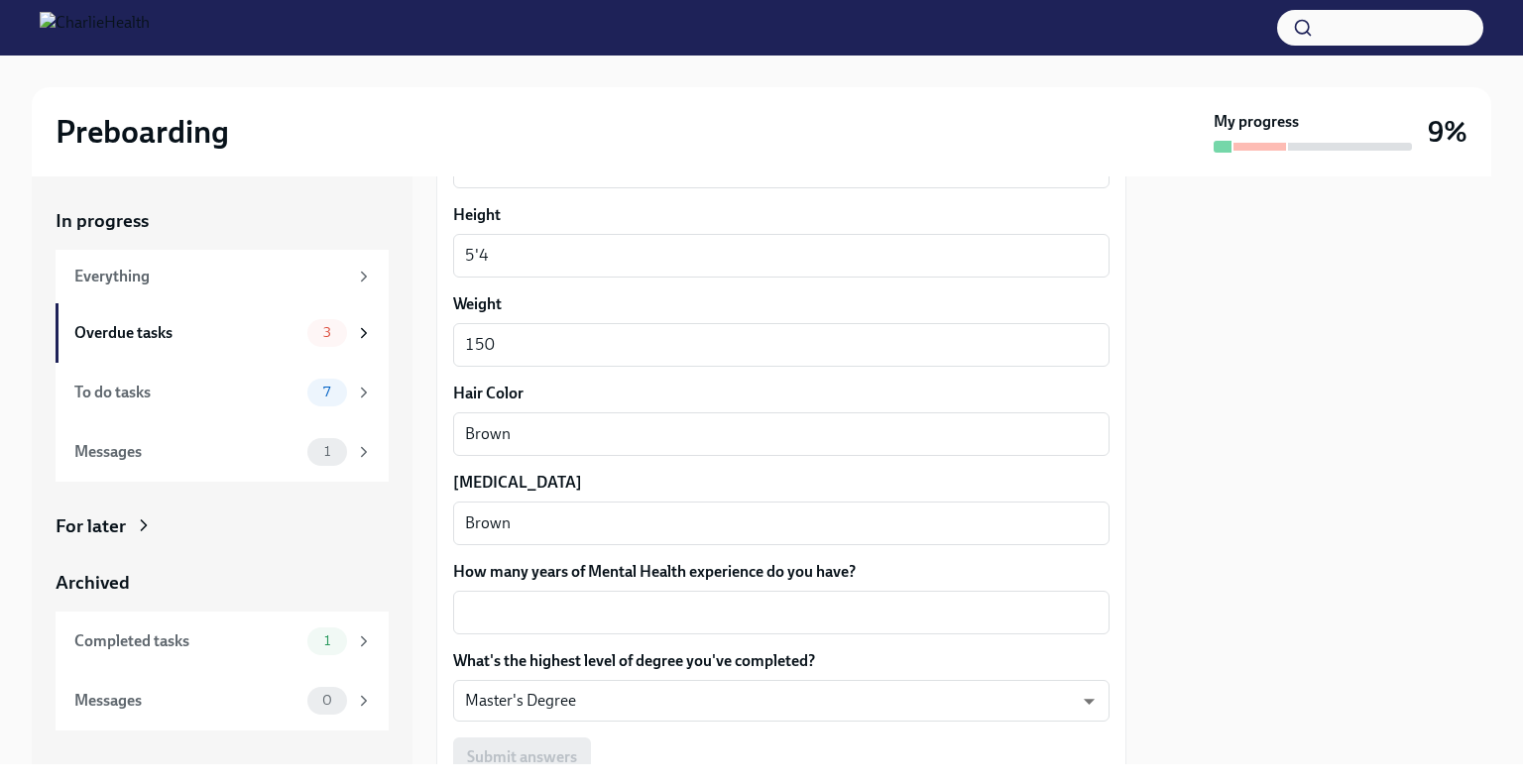 click on "x ​" at bounding box center (781, 613) 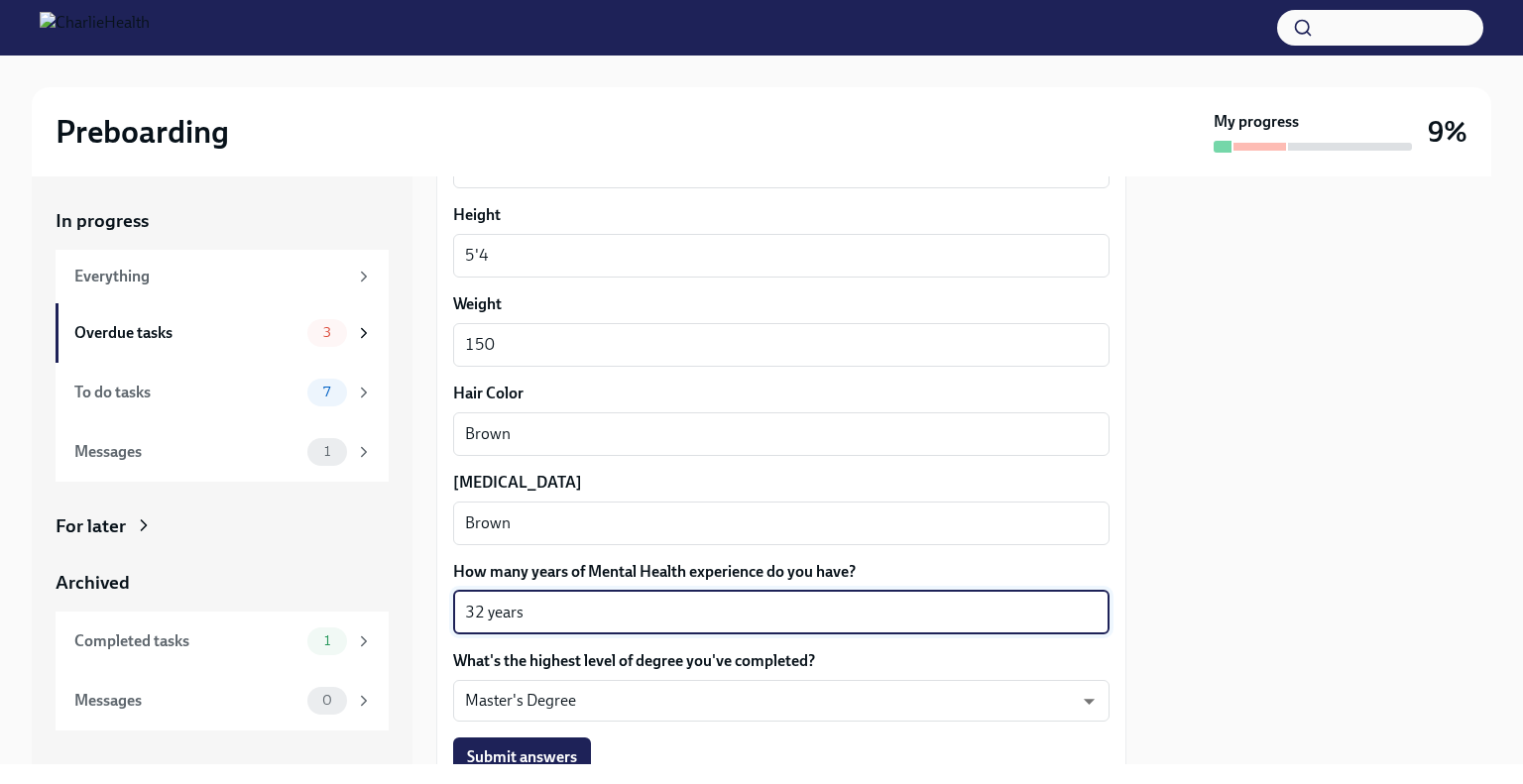 scroll, scrollTop: 1820, scrollLeft: 0, axis: vertical 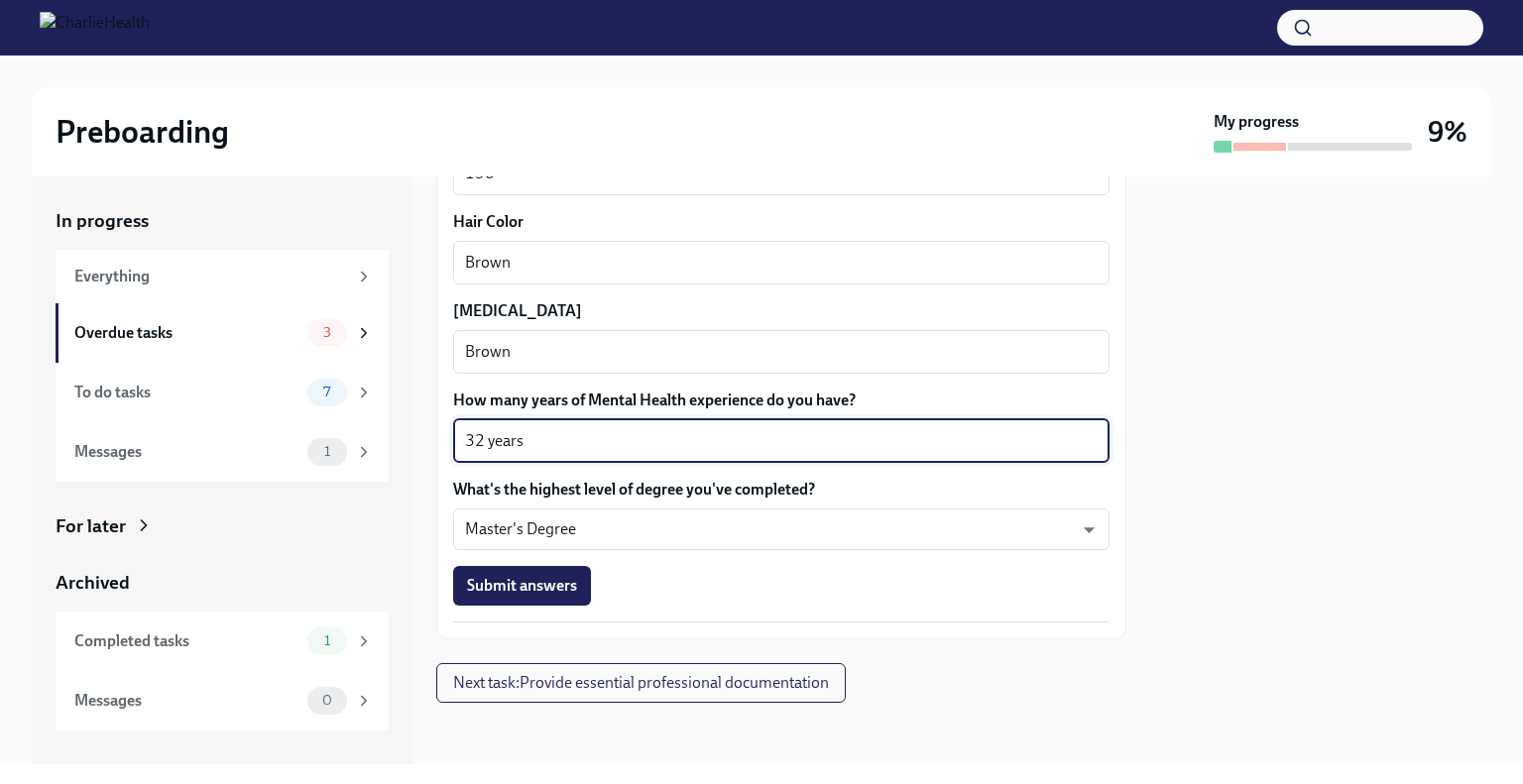 type on "32 years" 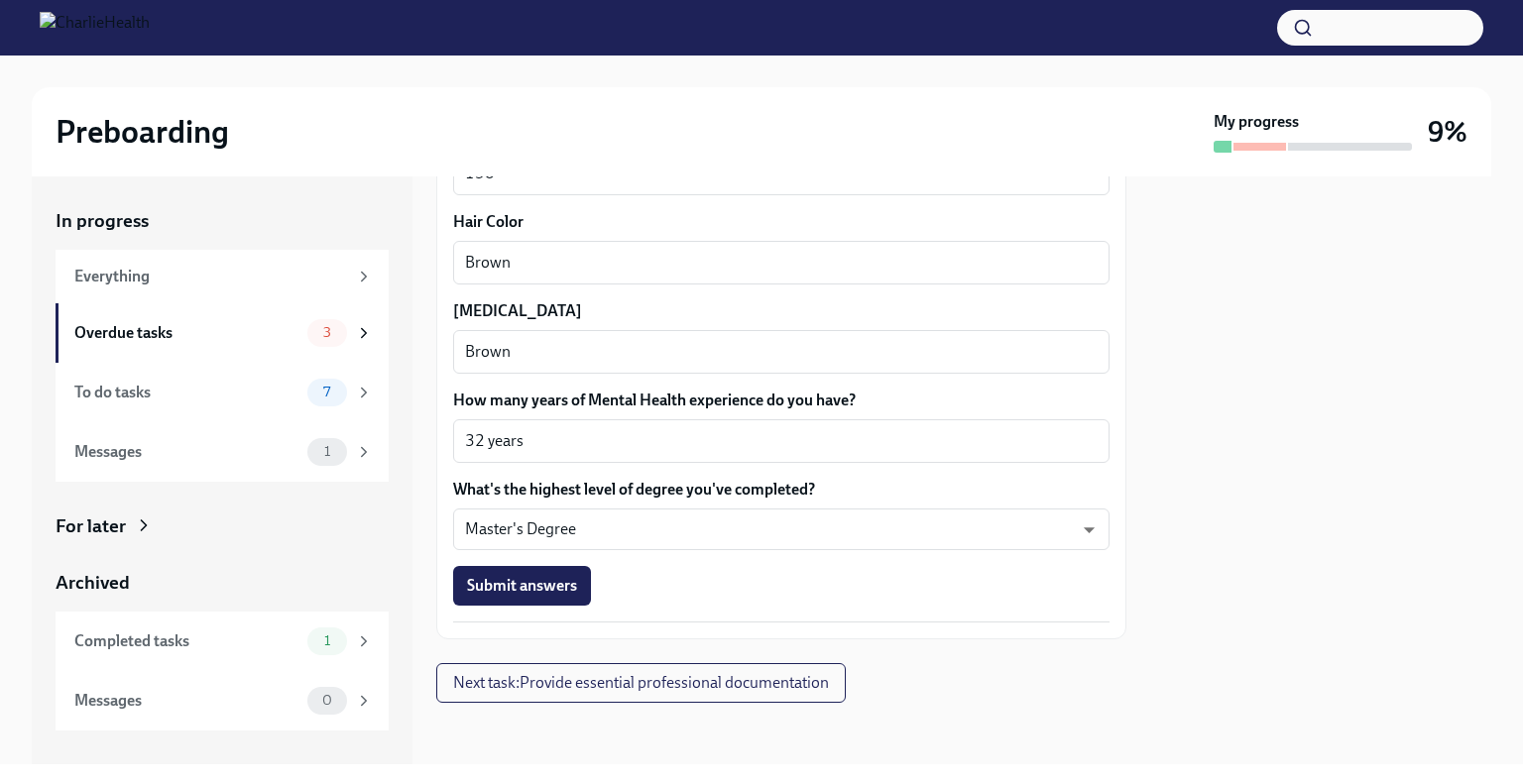 click on "Submit answers" at bounding box center (522, 586) 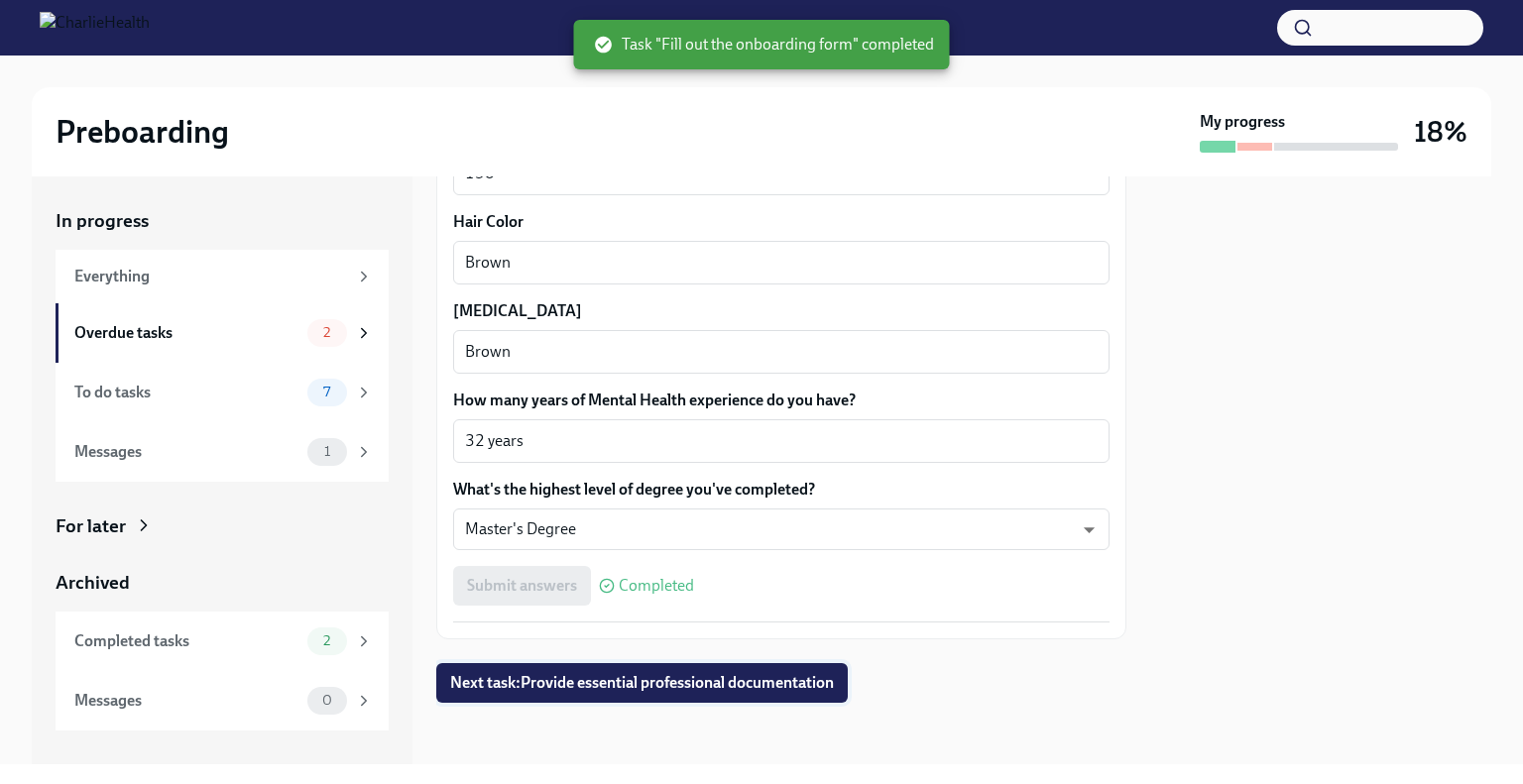click on "Next task :  Provide essential professional documentation" at bounding box center (642, 683) 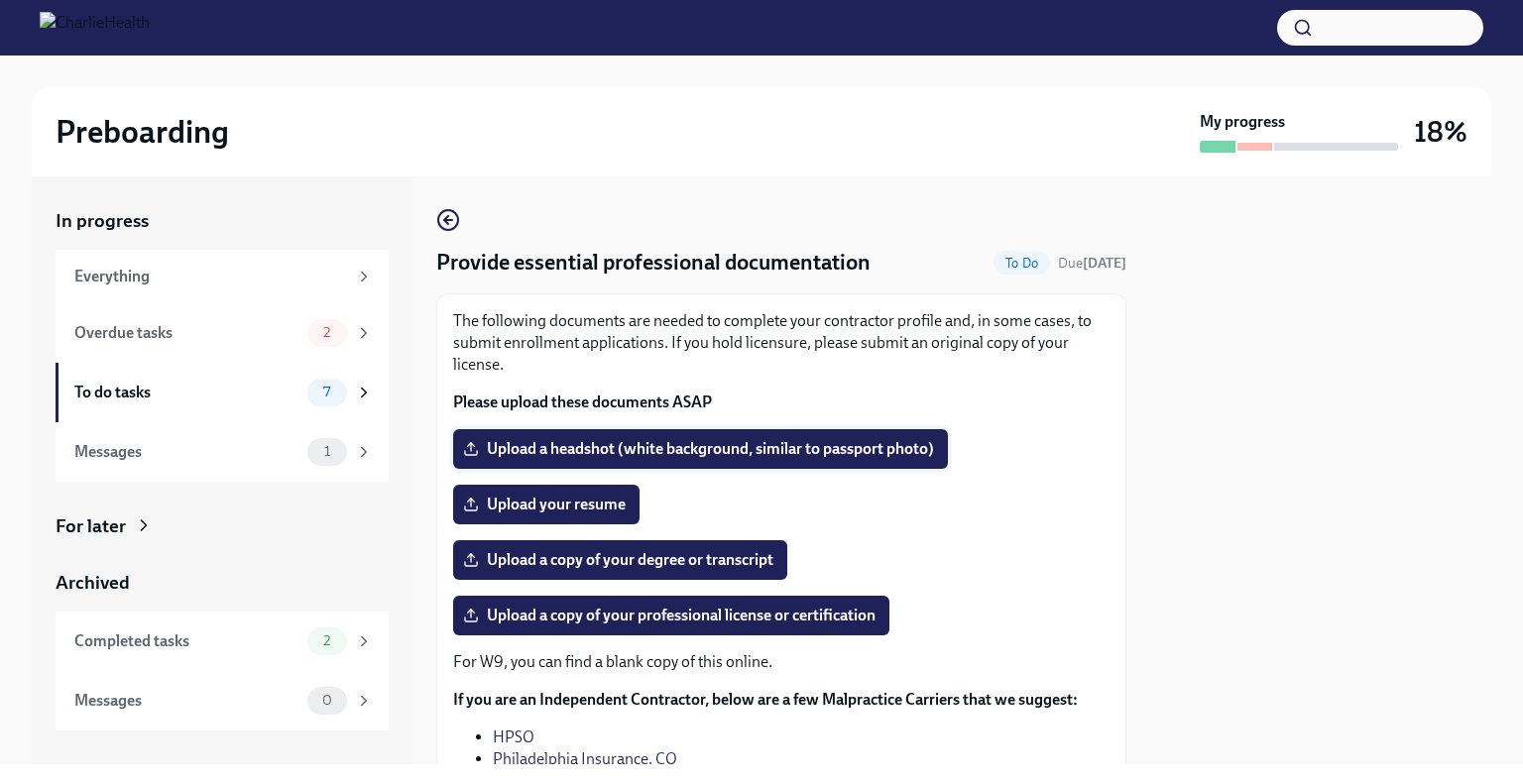 click on "Upload a headshot (white background, similar to passport photo)" at bounding box center [700, 449] 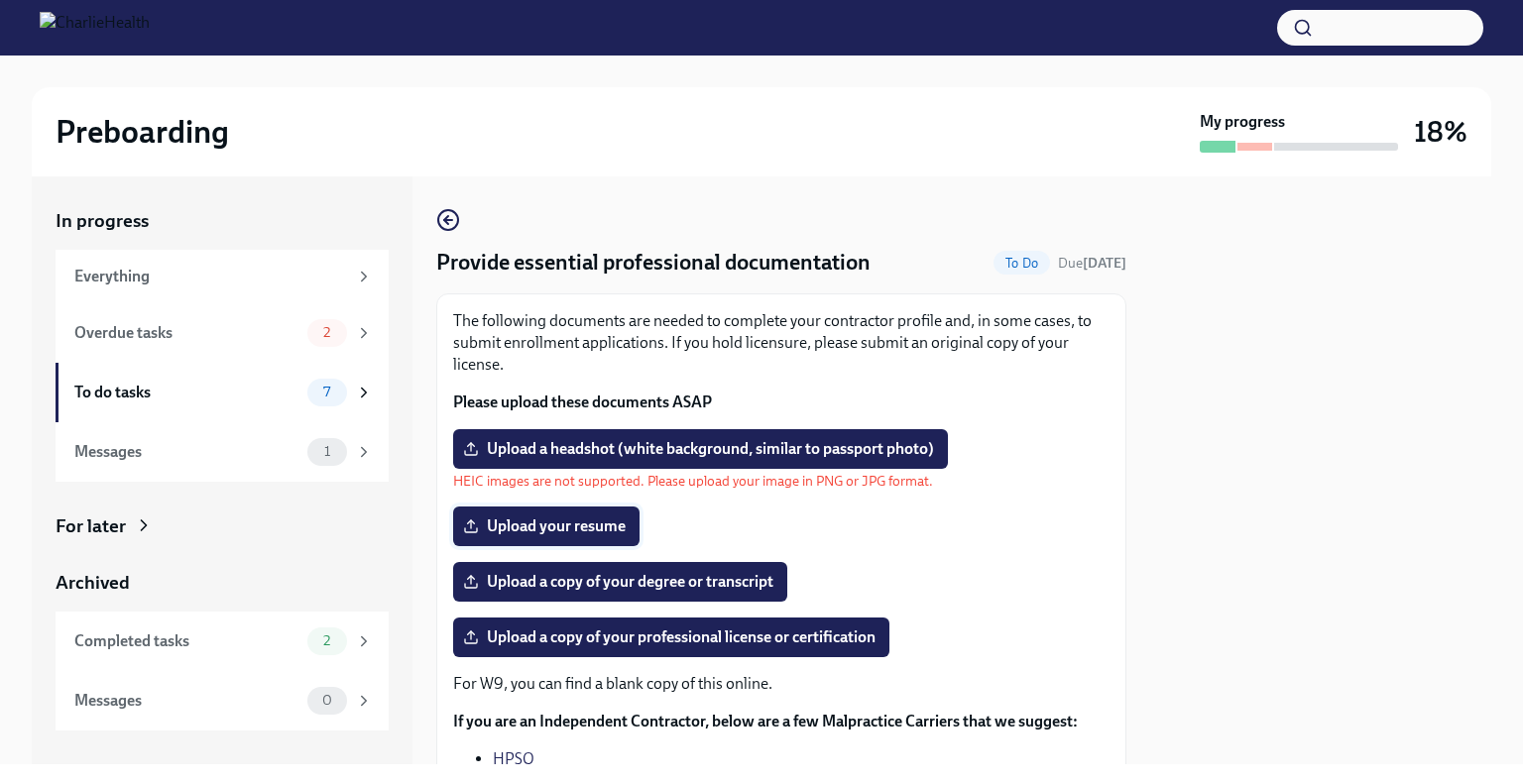 click on "Upload your resume" at bounding box center [546, 526] 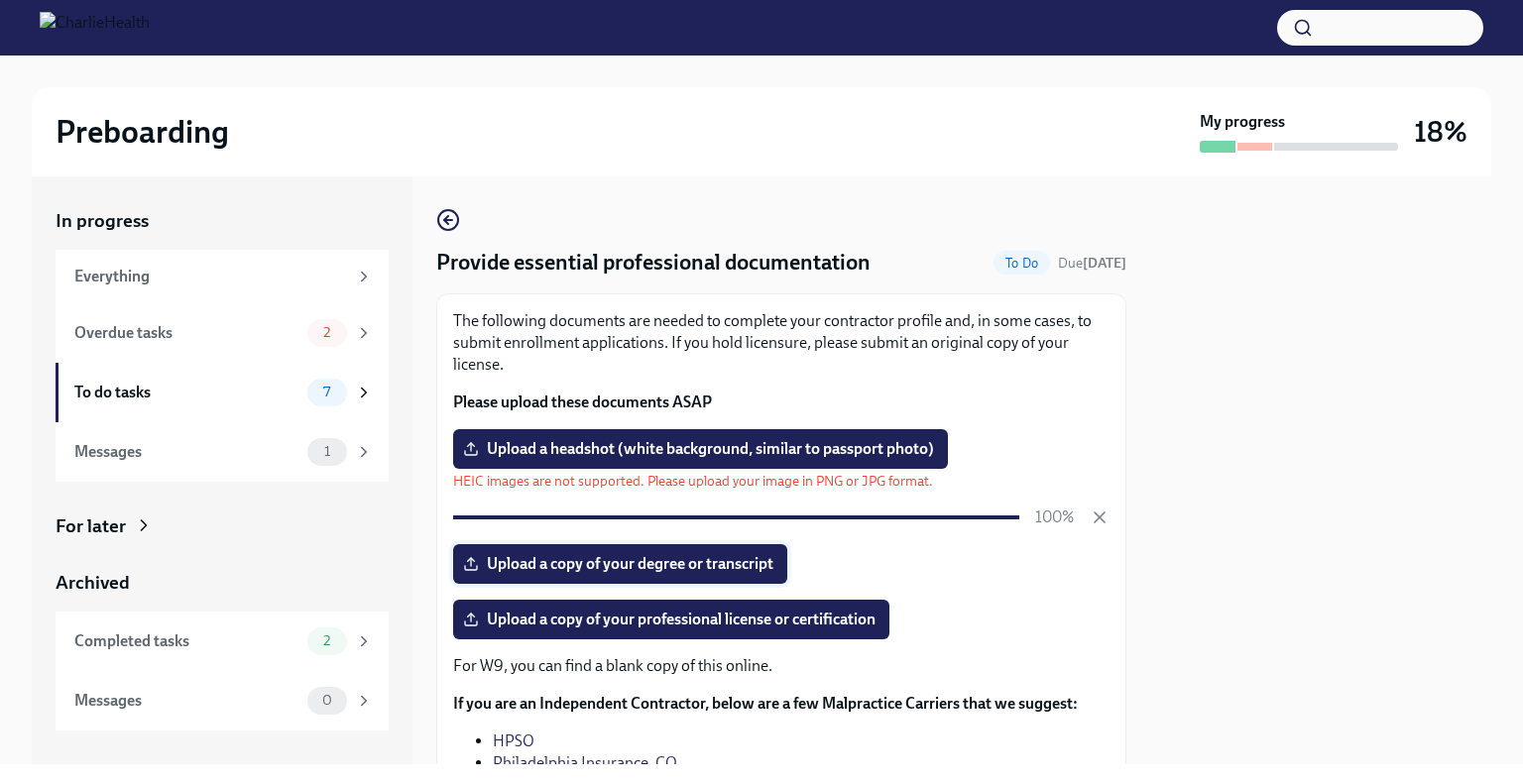 click on "Upload a copy of your degree or transcript" at bounding box center (620, 564) 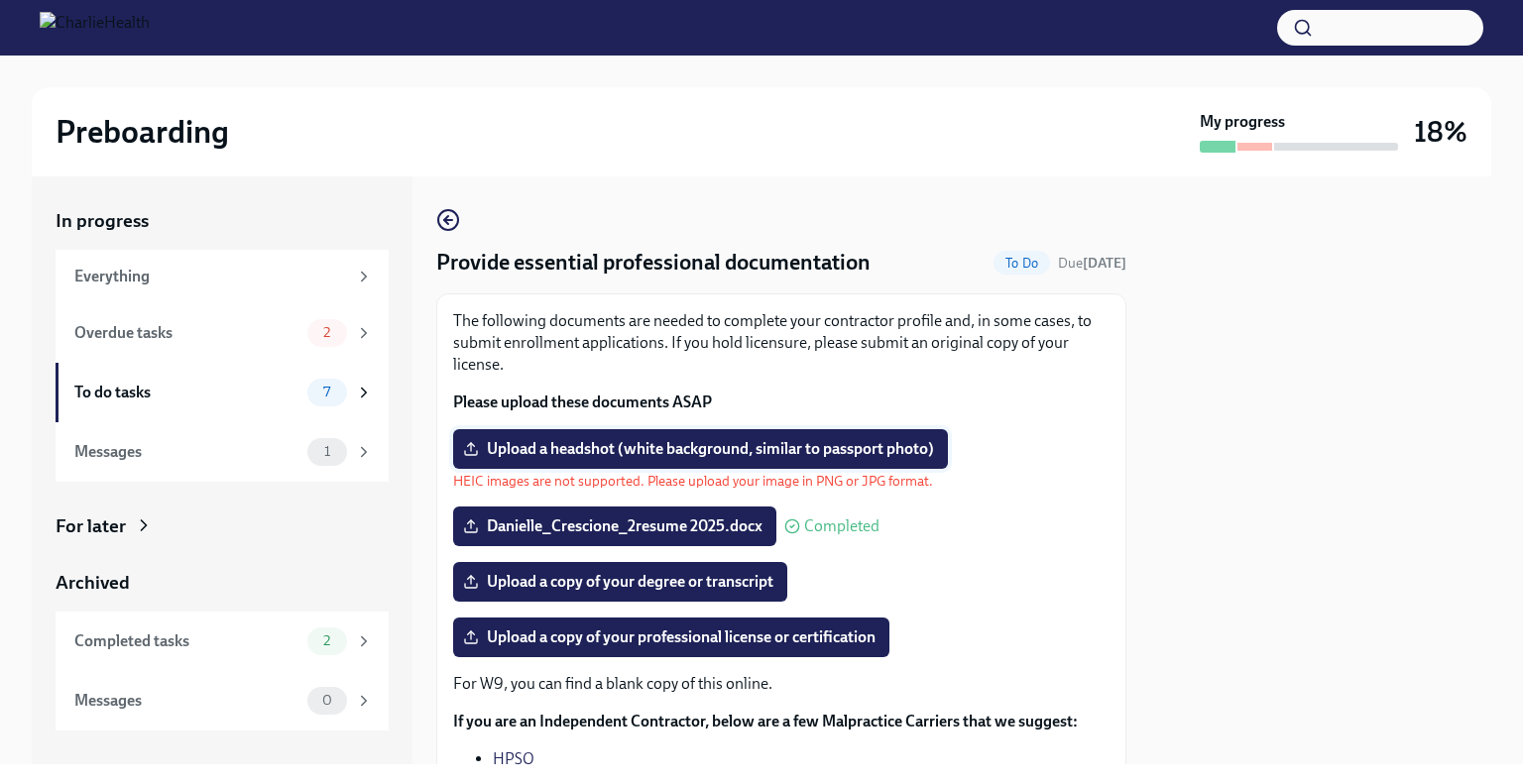click on "Upload a headshot (white background, similar to passport photo)" at bounding box center (700, 449) 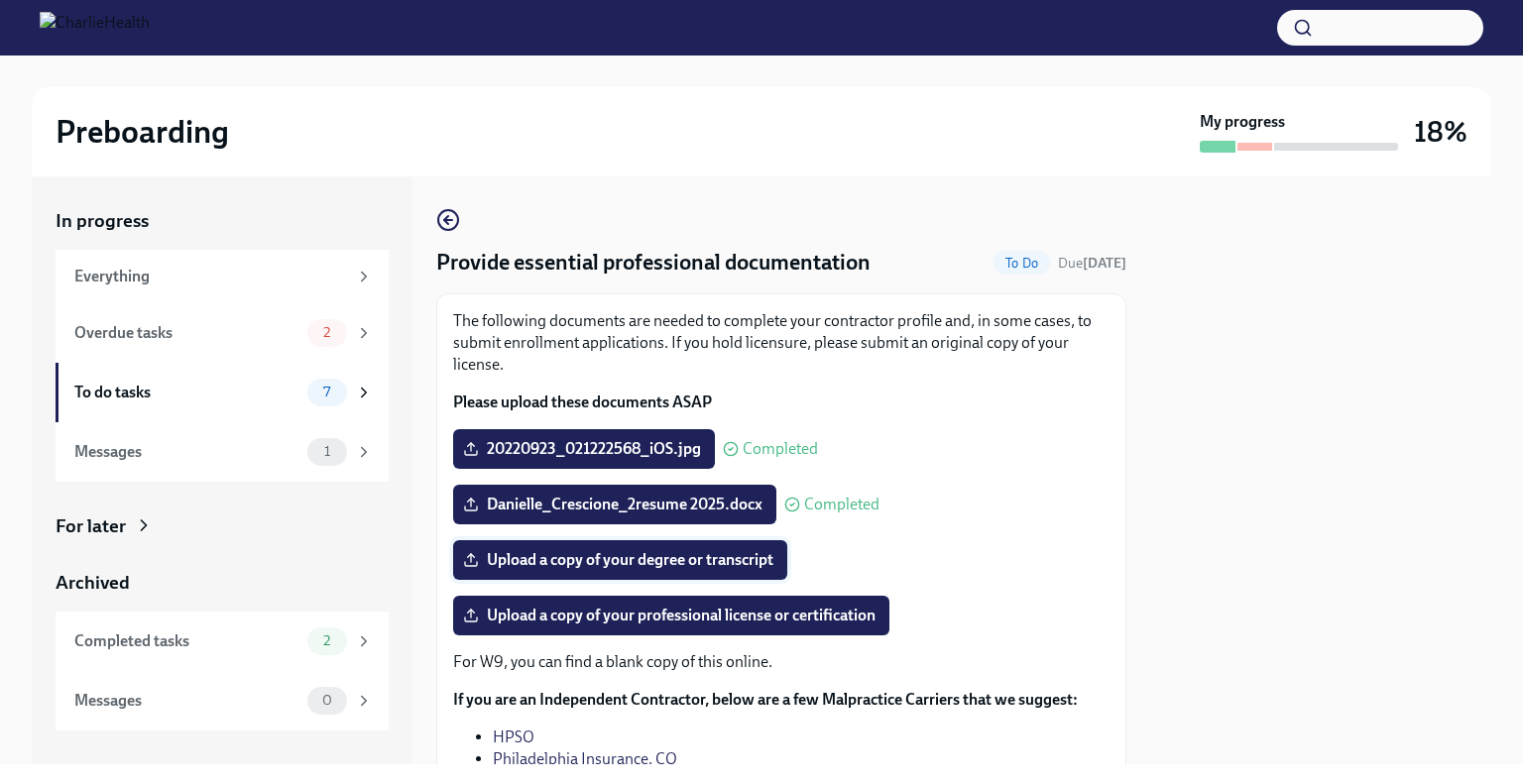 click on "Upload a copy of your degree or transcript" at bounding box center [620, 560] 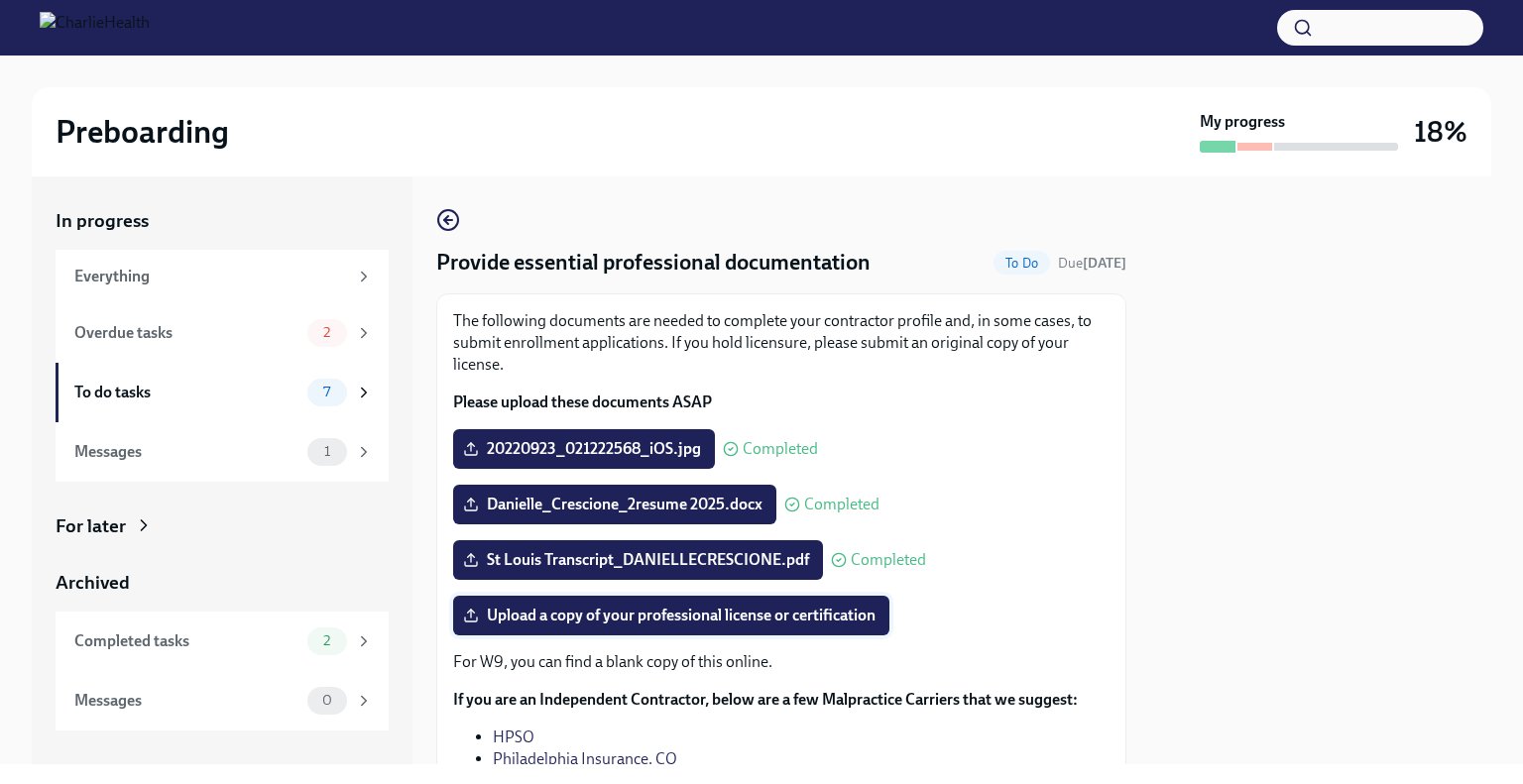 click on "Upload a copy of your professional license or certification" at bounding box center (671, 616) 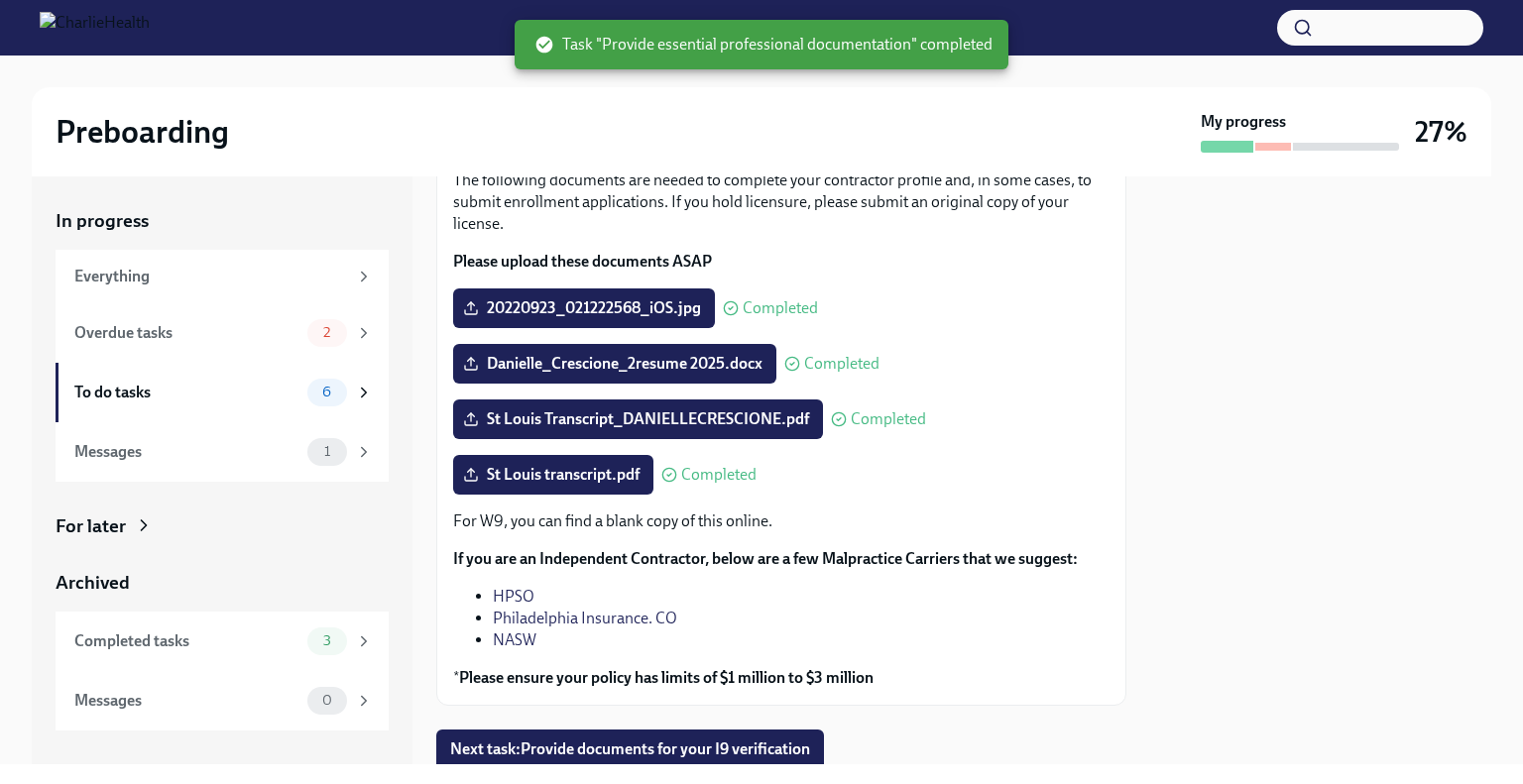 scroll, scrollTop: 208, scrollLeft: 0, axis: vertical 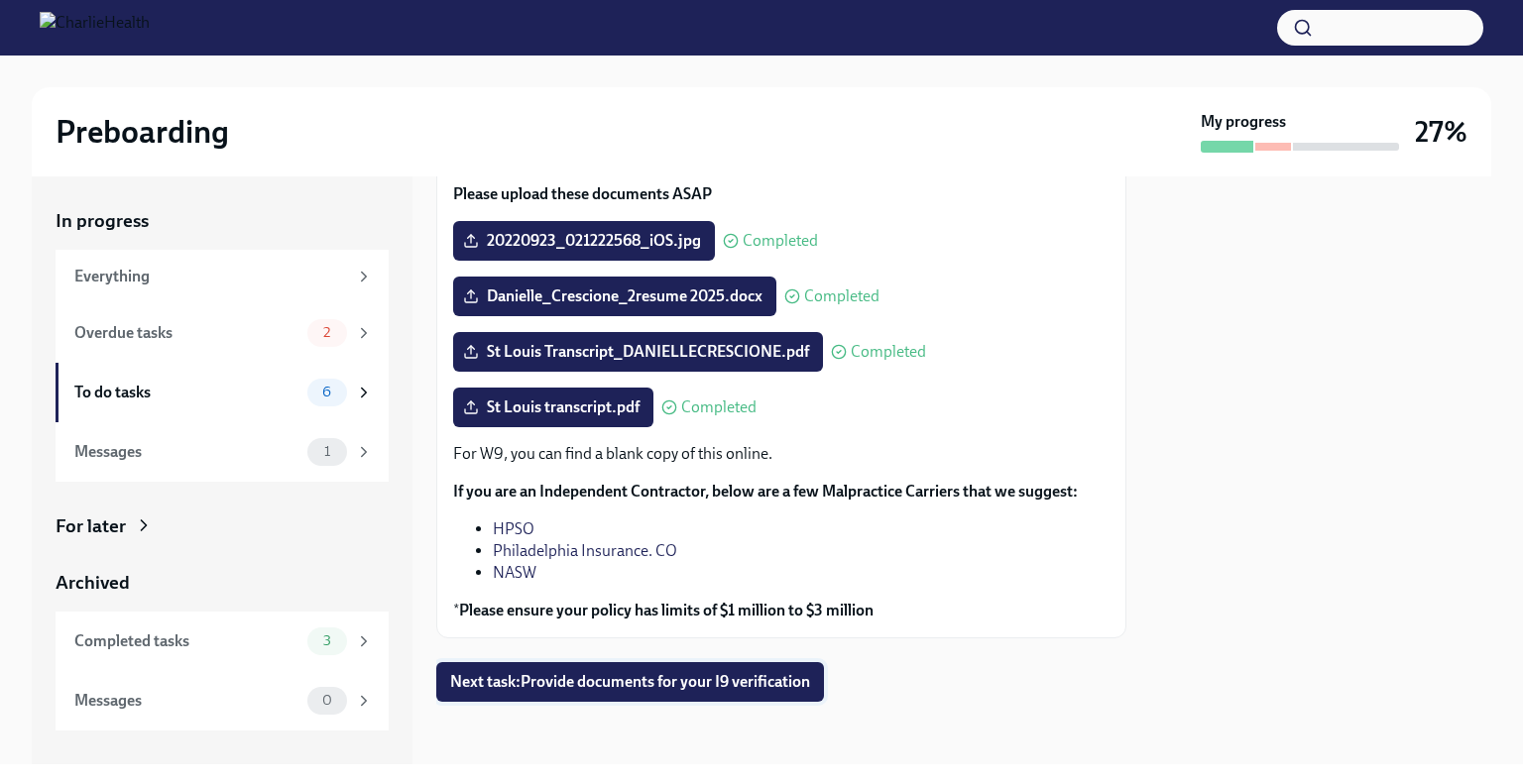 click on "Next task :  Provide documents for your I9 verification" at bounding box center [630, 682] 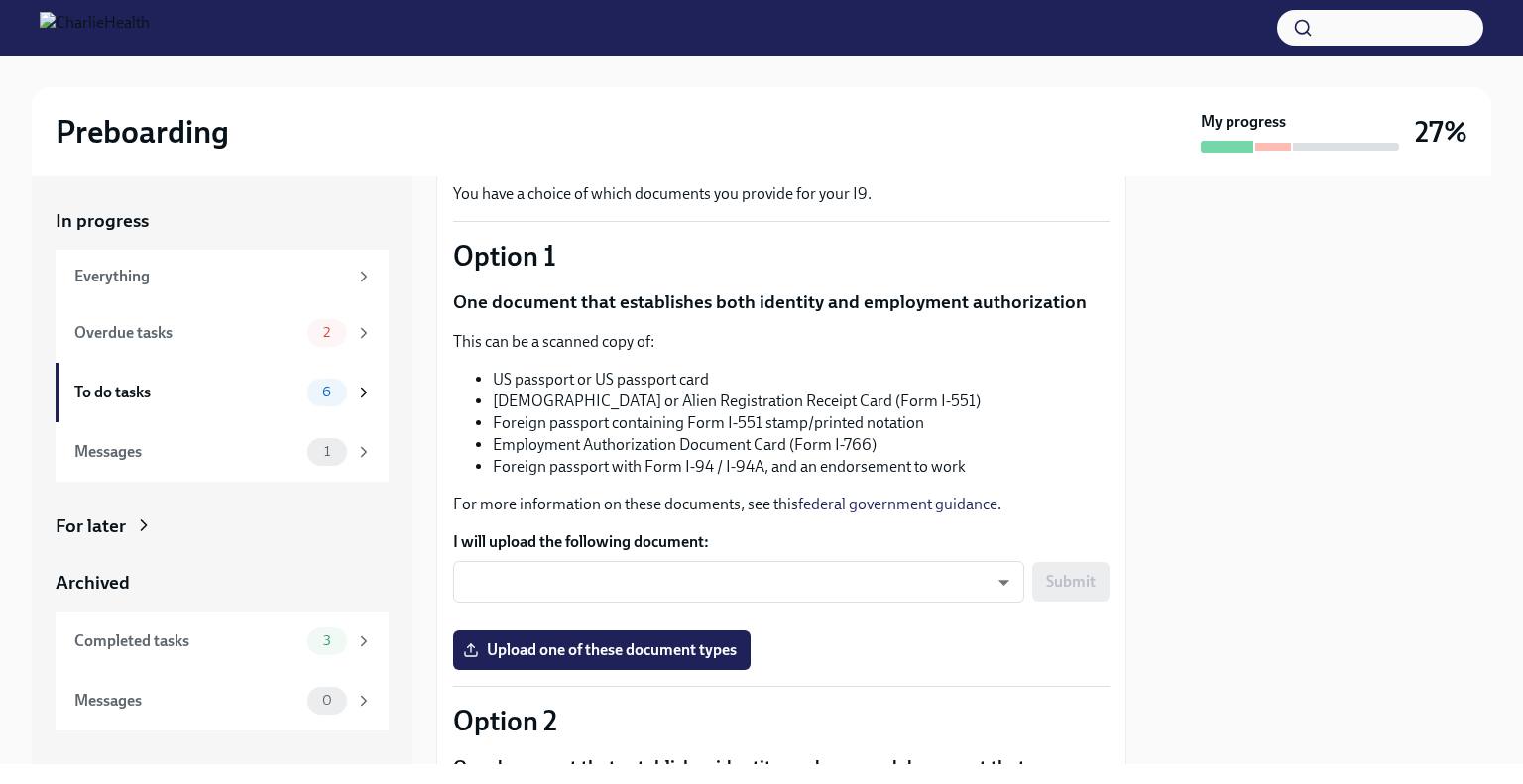 scroll, scrollTop: 129, scrollLeft: 0, axis: vertical 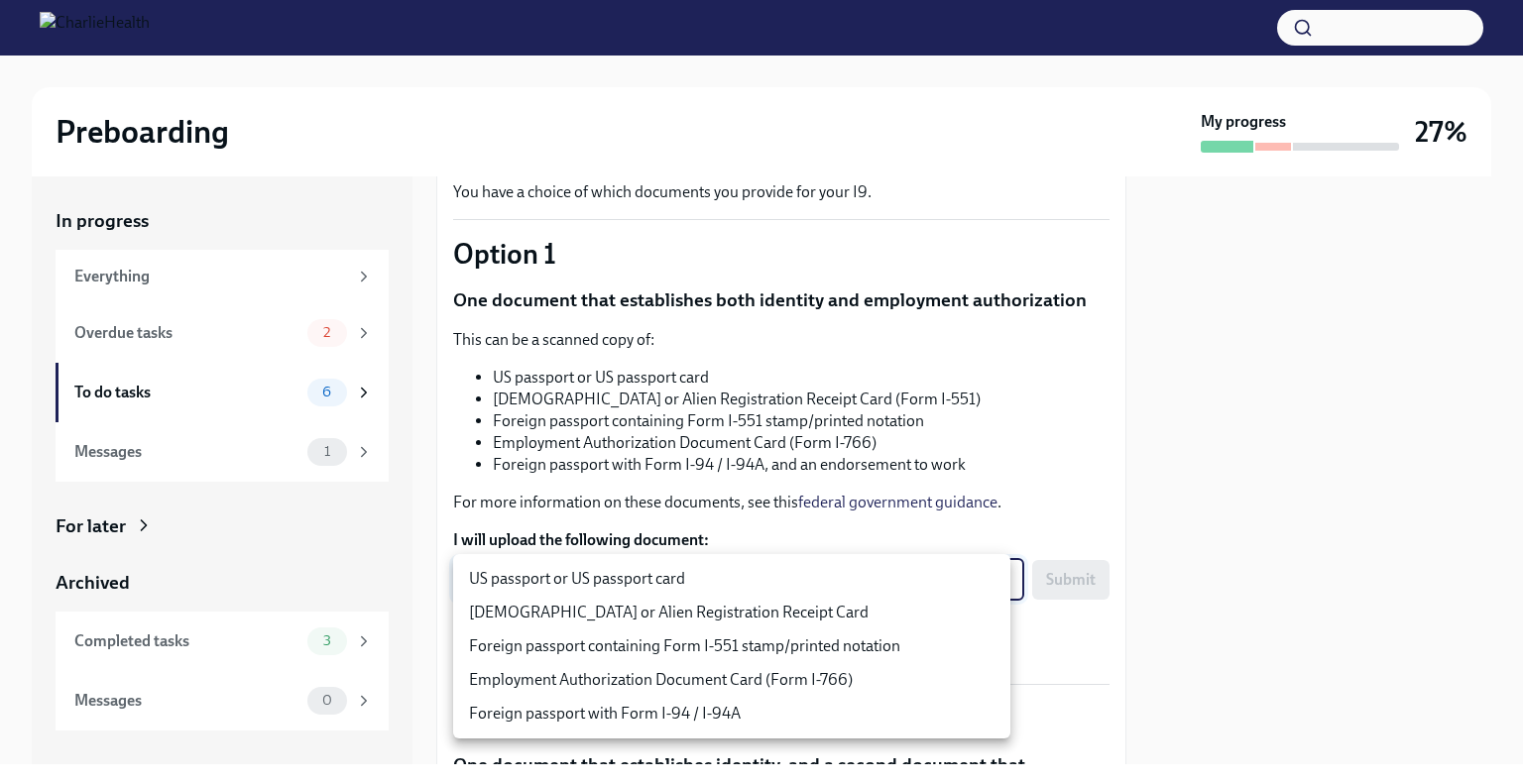 click on "Preboarding My progress 27% In progress Everything Overdue tasks 2 To do tasks 6 Messages 1 For later Archived Completed tasks 3 Messages 0 Provide documents for your I9 verification To Do Due  in a day You have a choice of which documents you provide for your I9. Option 1 One document that establishes both identity and employment authorization This can be a scanned copy of:
US passport or US passport card
[DEMOGRAPHIC_DATA] or Alien Registration Receipt Card (Form I-551)
Foreign passport containing Form I-551 stamp/printed notation
Employment Authorization Document Card (Form I-766)
Foreign passport with Form I-94 / I-94A, and an endorsement to work
For more information on these documents, see this  federal government guidance . I will upload the following document: ​ ​ Submit Upload one of these document types [MEDICAL_DATA] One document that establishes identity, and a second document that establishes employment authorization Your  identity-establishing  document can be:" at bounding box center (762, 392) 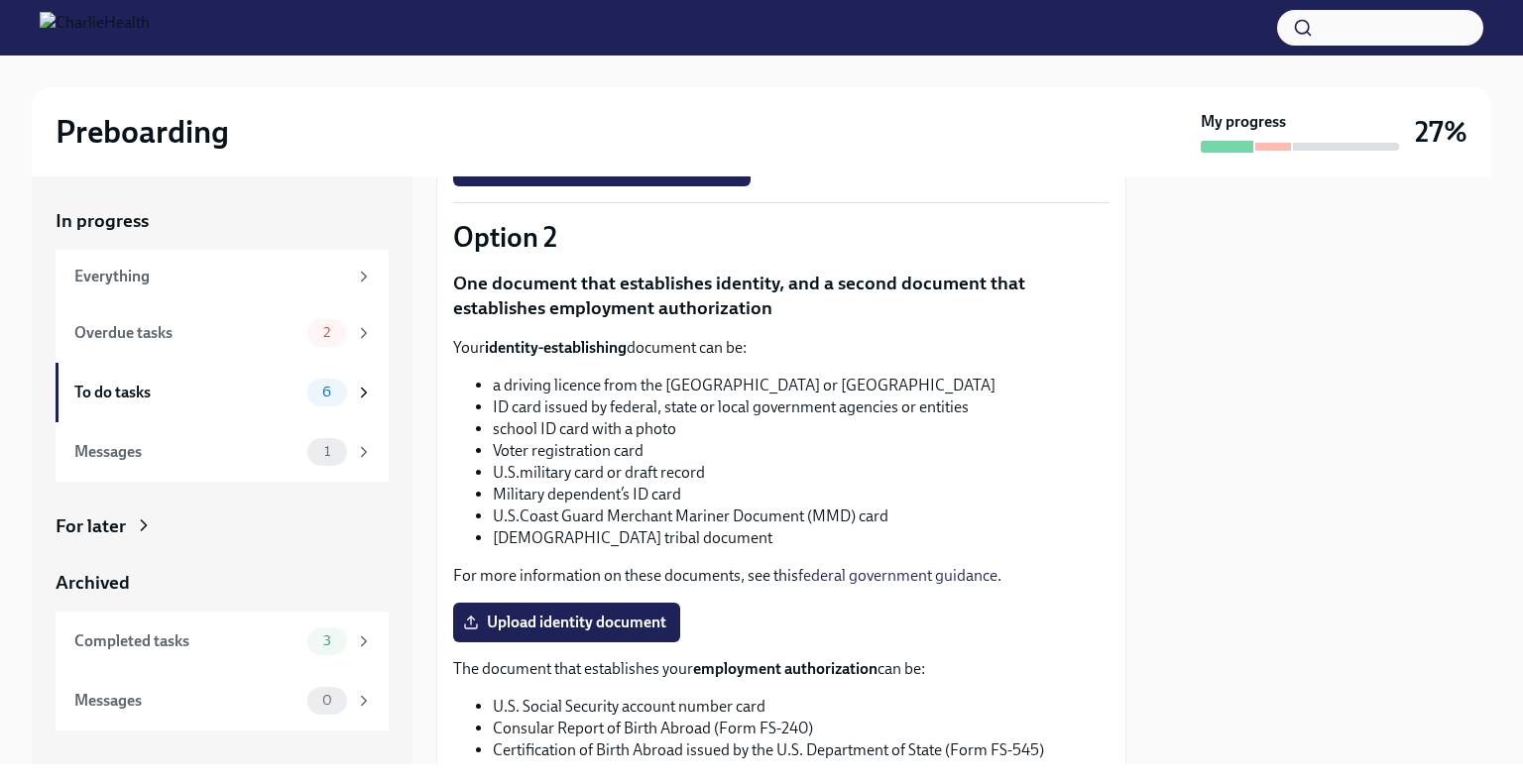 scroll, scrollTop: 609, scrollLeft: 0, axis: vertical 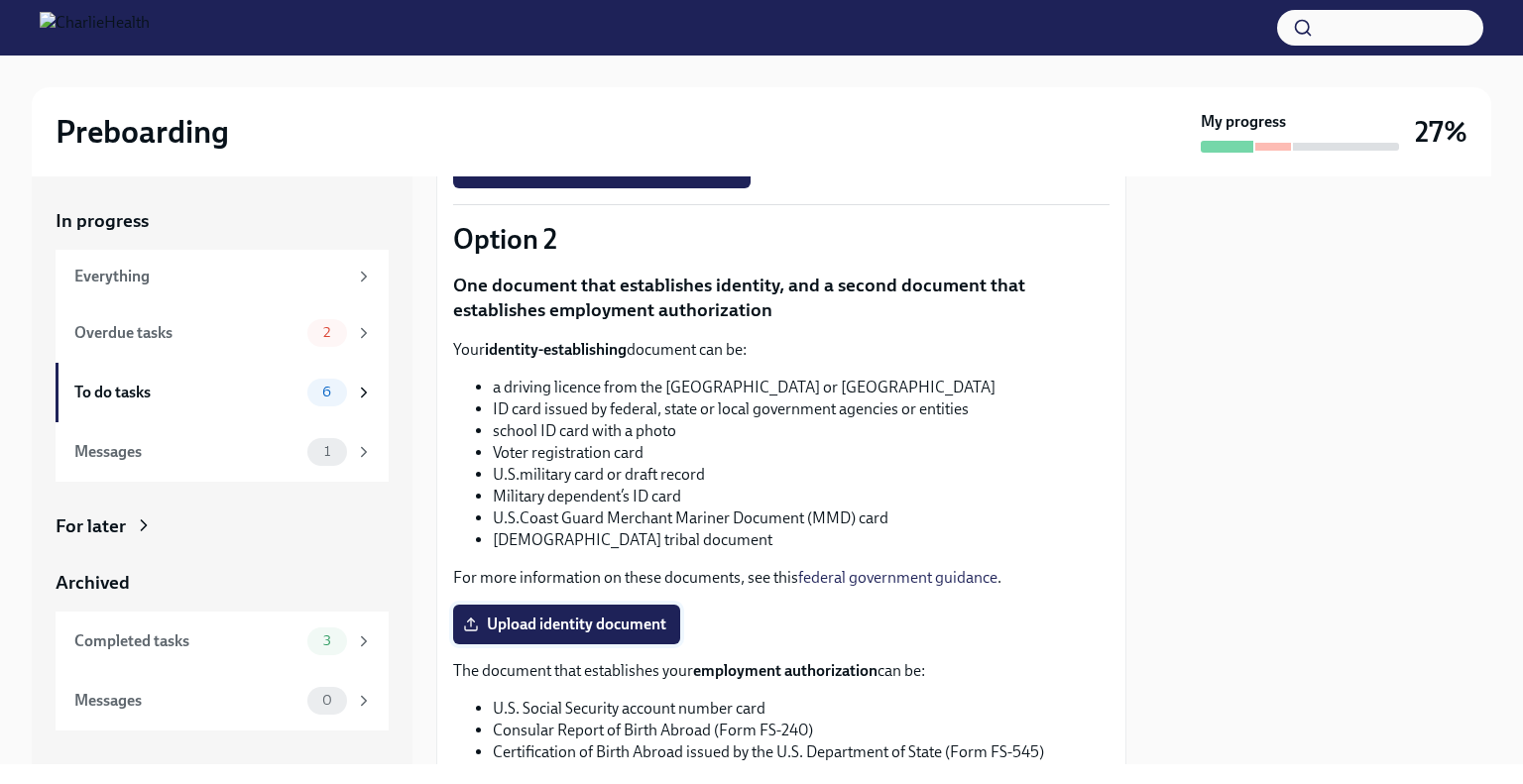 click on "Upload identity document" at bounding box center (566, 624) 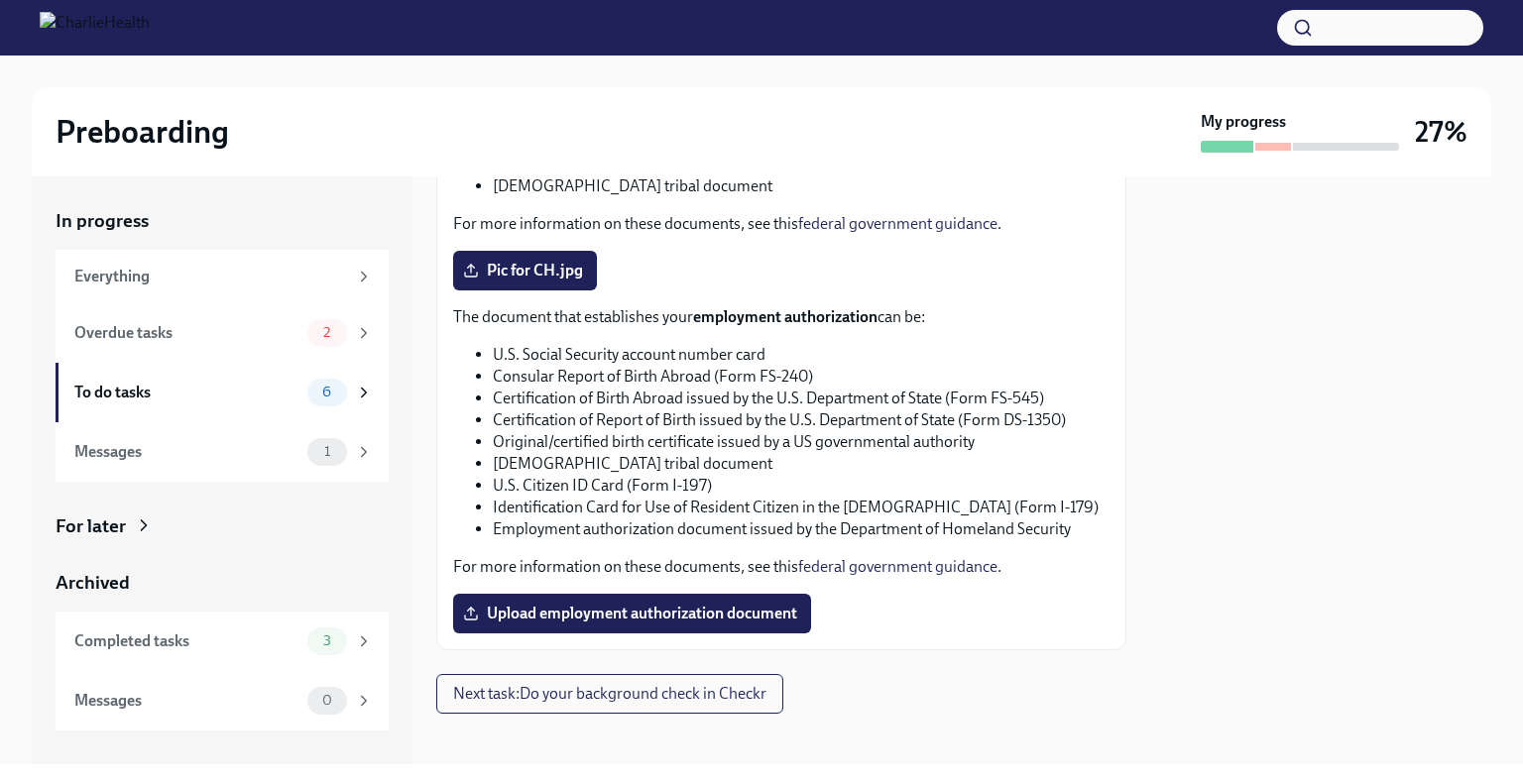 scroll, scrollTop: 973, scrollLeft: 0, axis: vertical 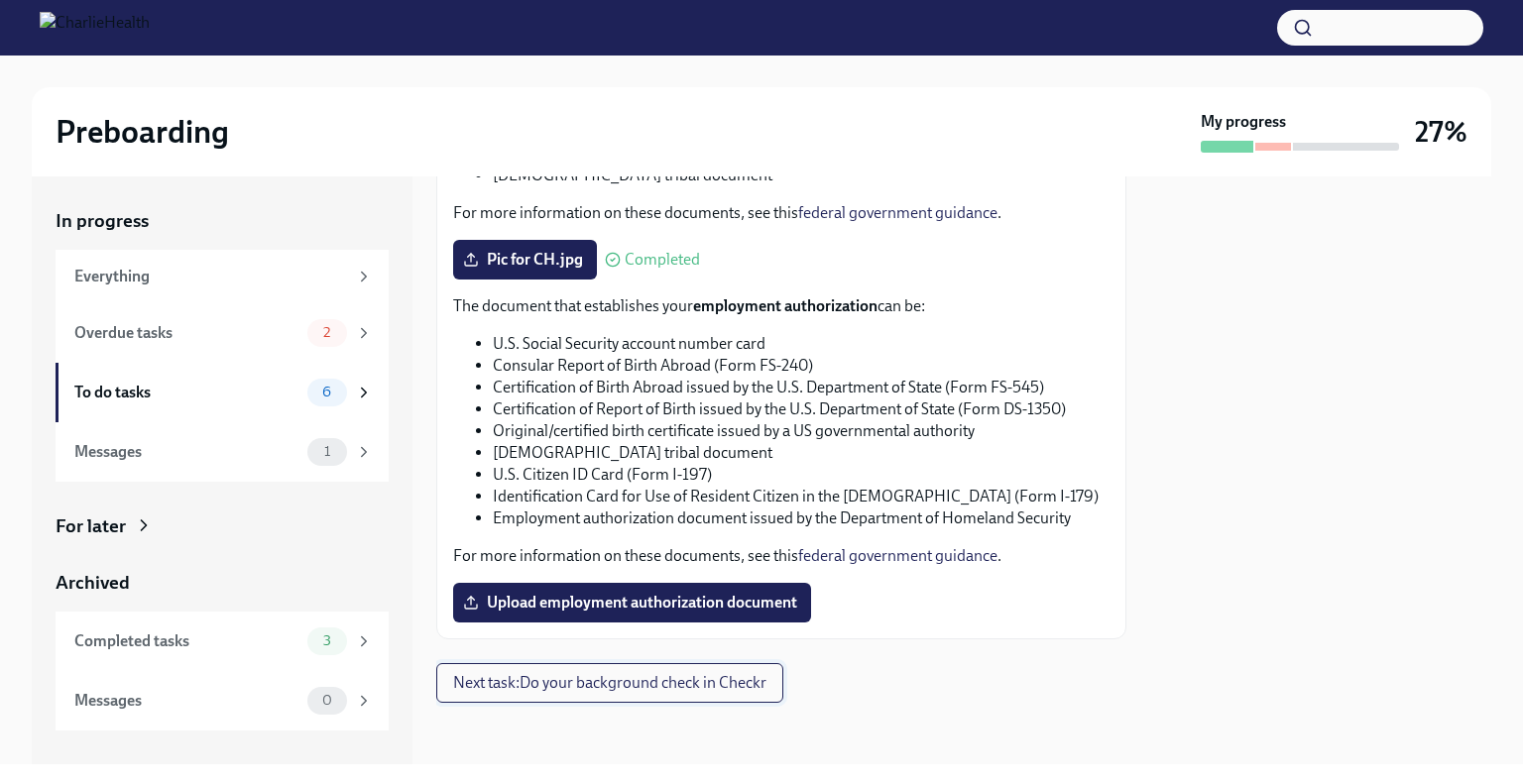 click on "Next task :  Do your background check in Checkr" at bounding box center (610, 683) 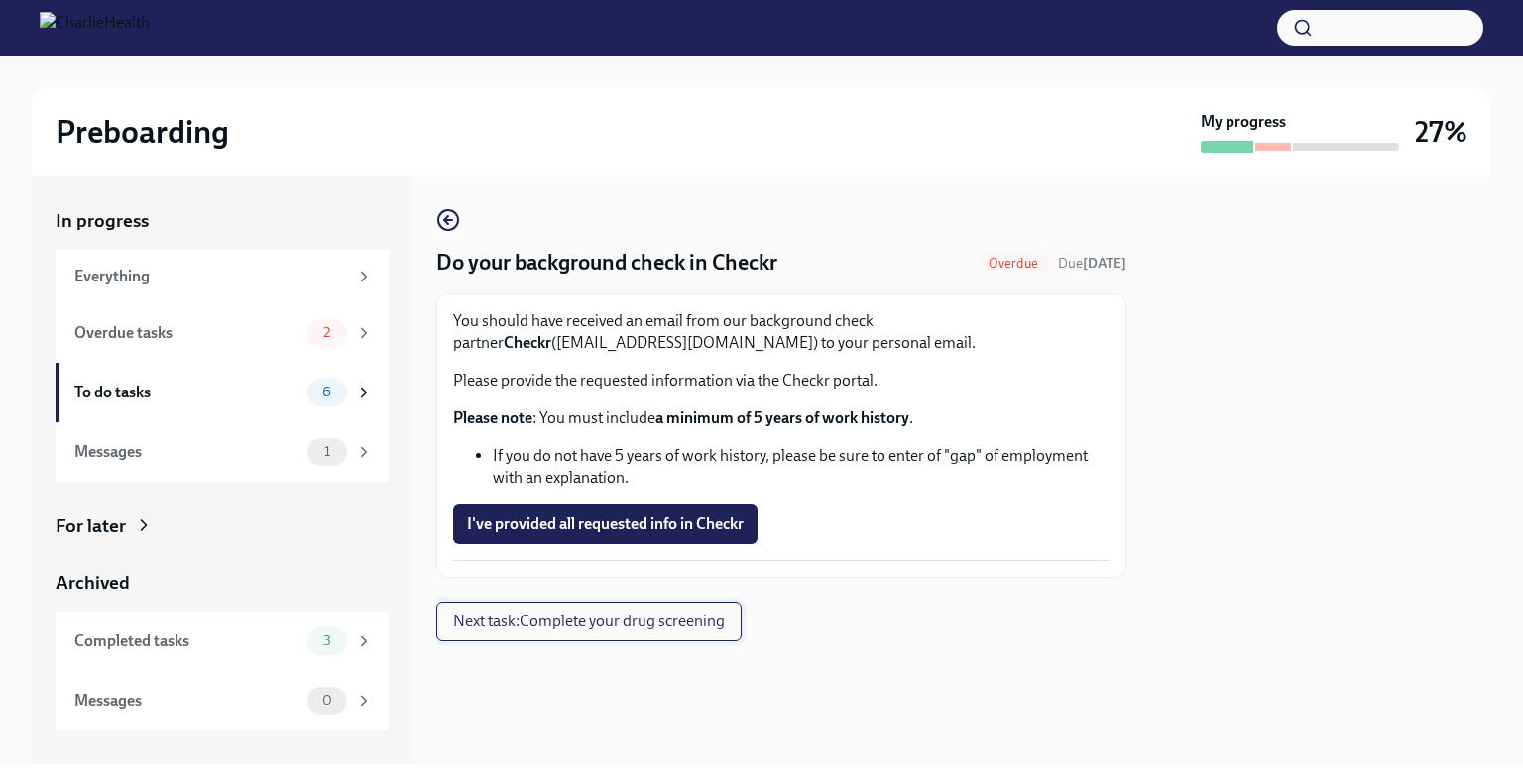 scroll, scrollTop: 0, scrollLeft: 0, axis: both 